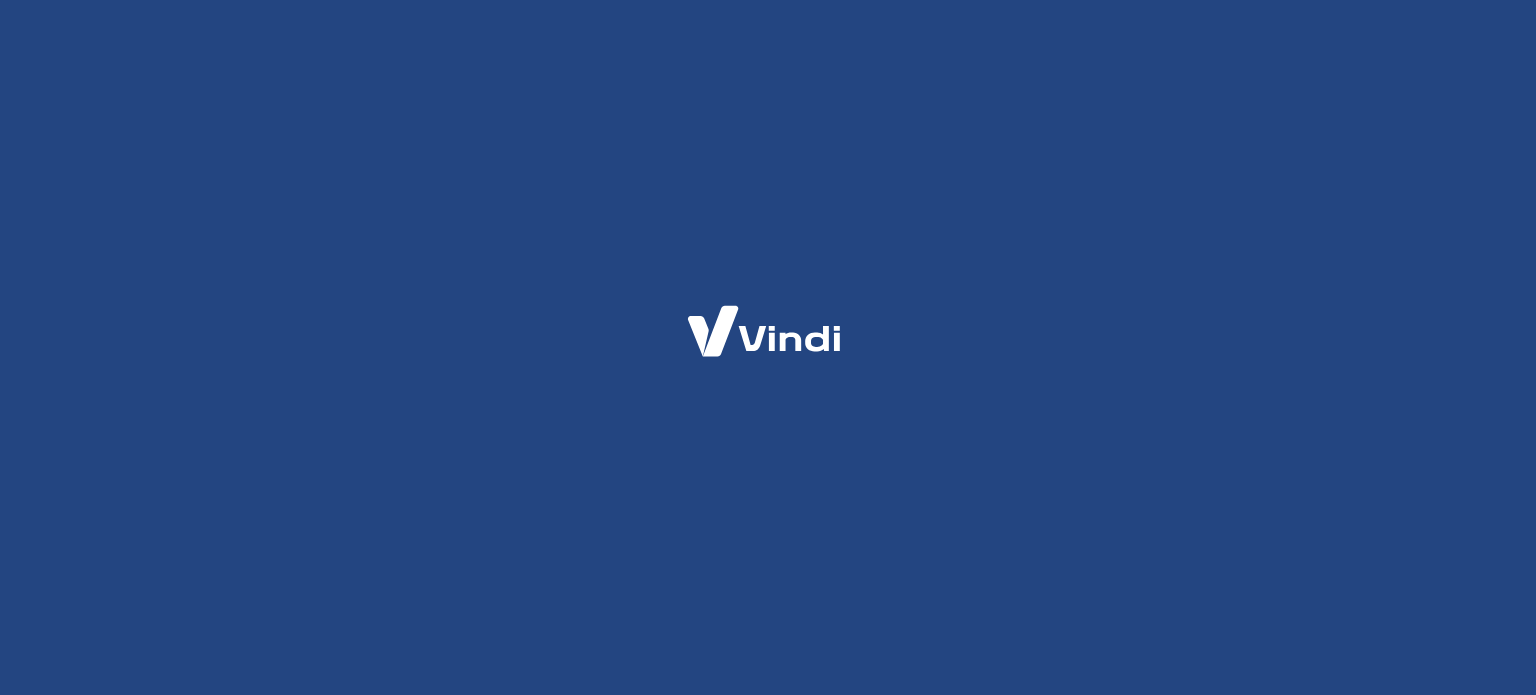 scroll, scrollTop: 0, scrollLeft: 0, axis: both 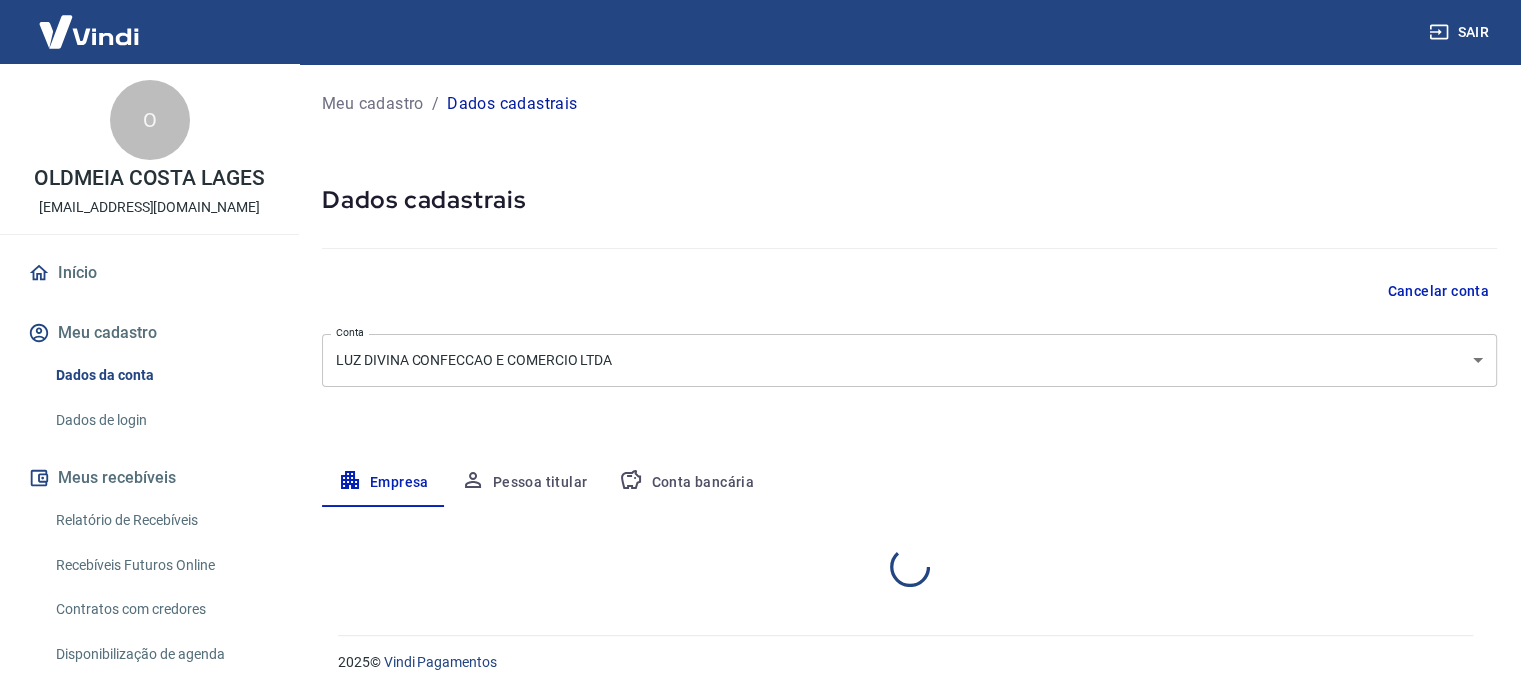 select on "MG" 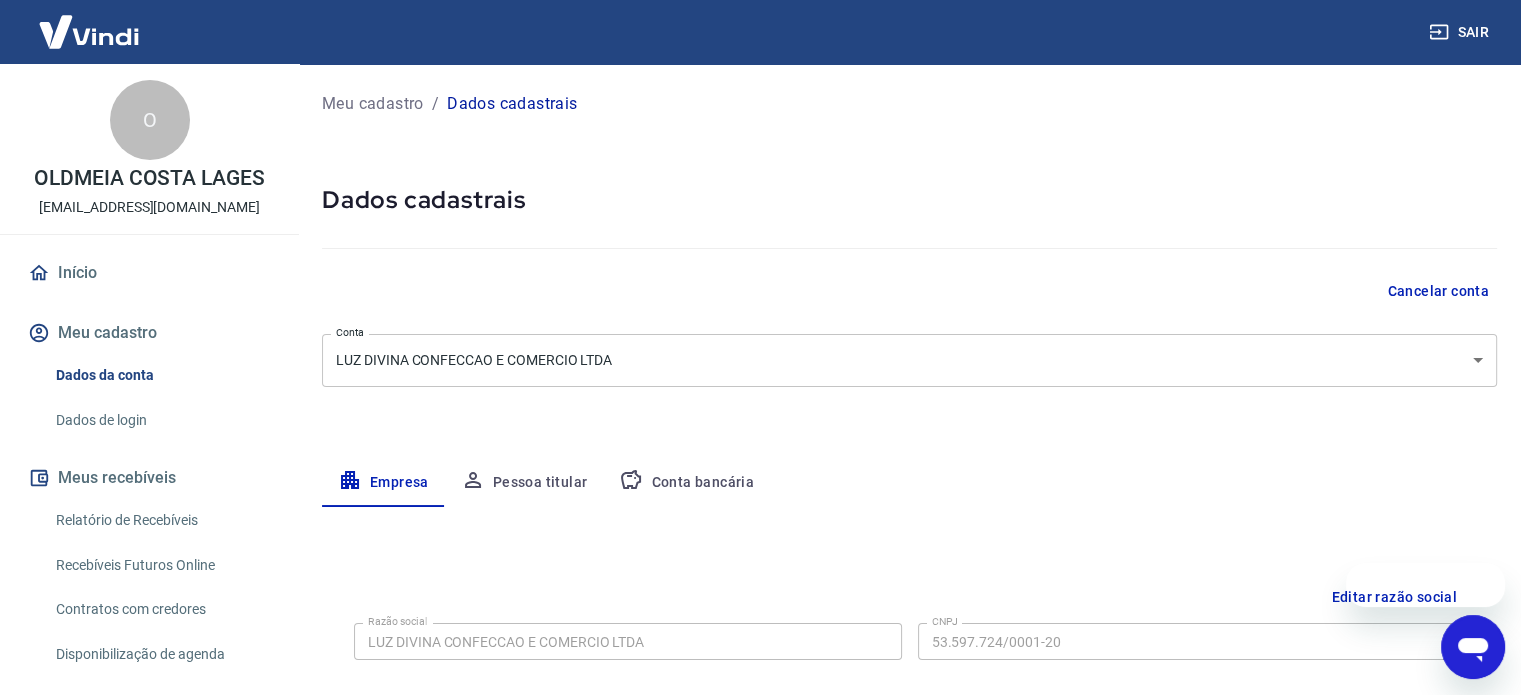 scroll, scrollTop: 0, scrollLeft: 0, axis: both 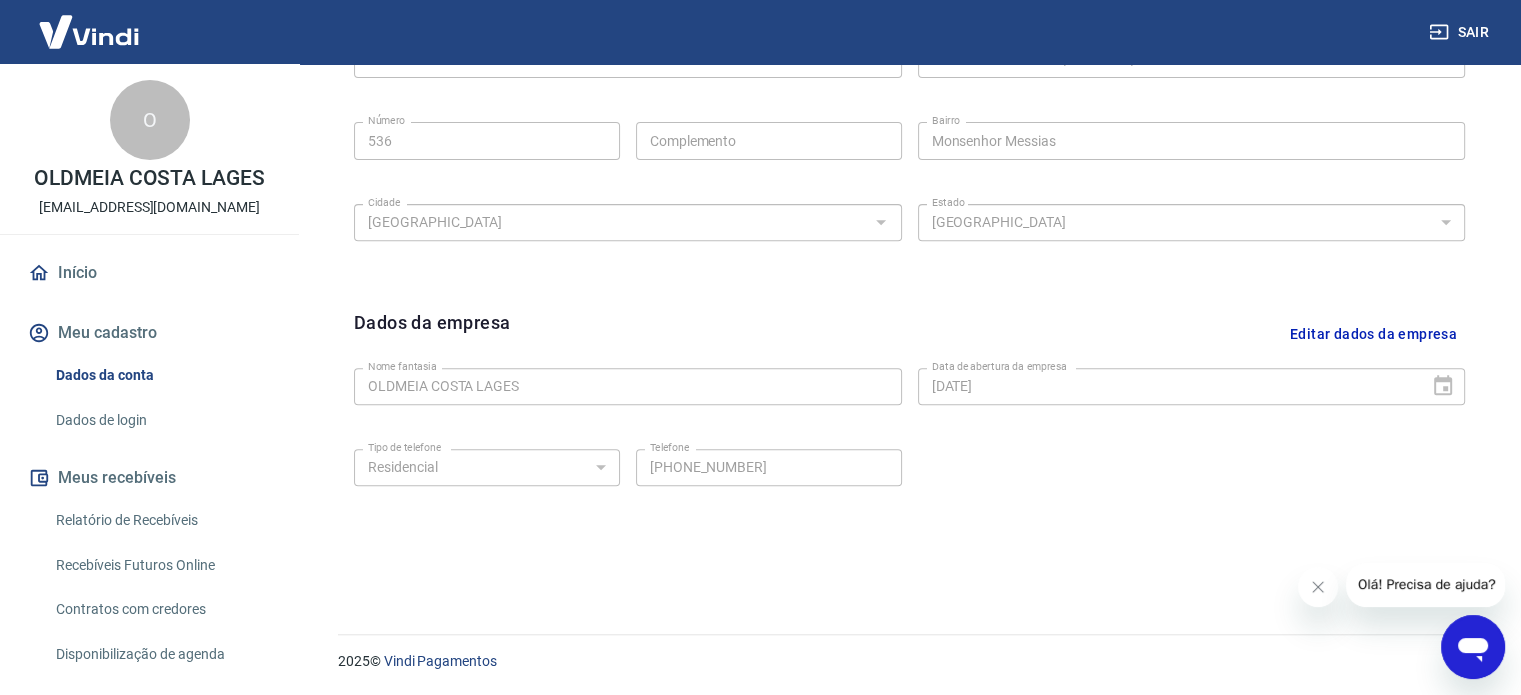 click on "Editar dados da empresa" at bounding box center (1373, 334) 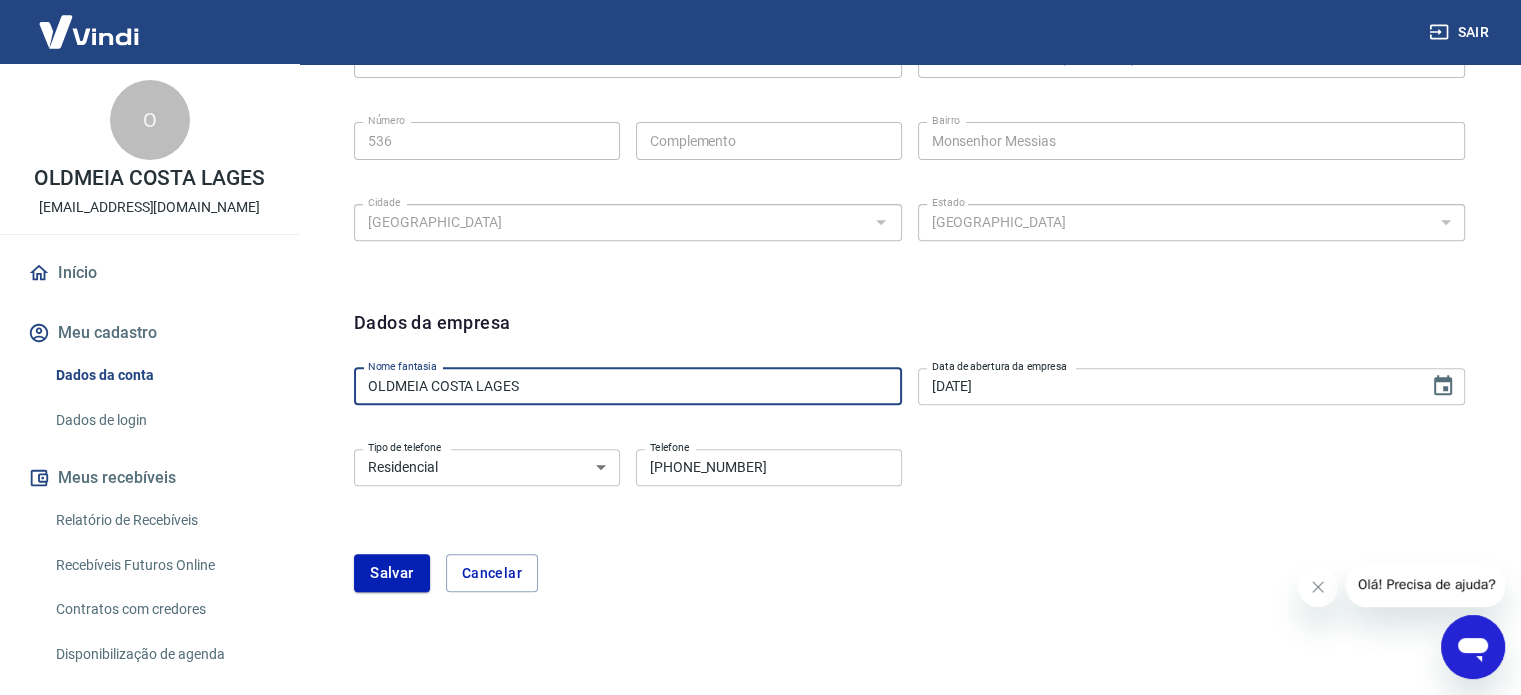 drag, startPoint x: 606, startPoint y: 387, endPoint x: 361, endPoint y: 391, distance: 245.03265 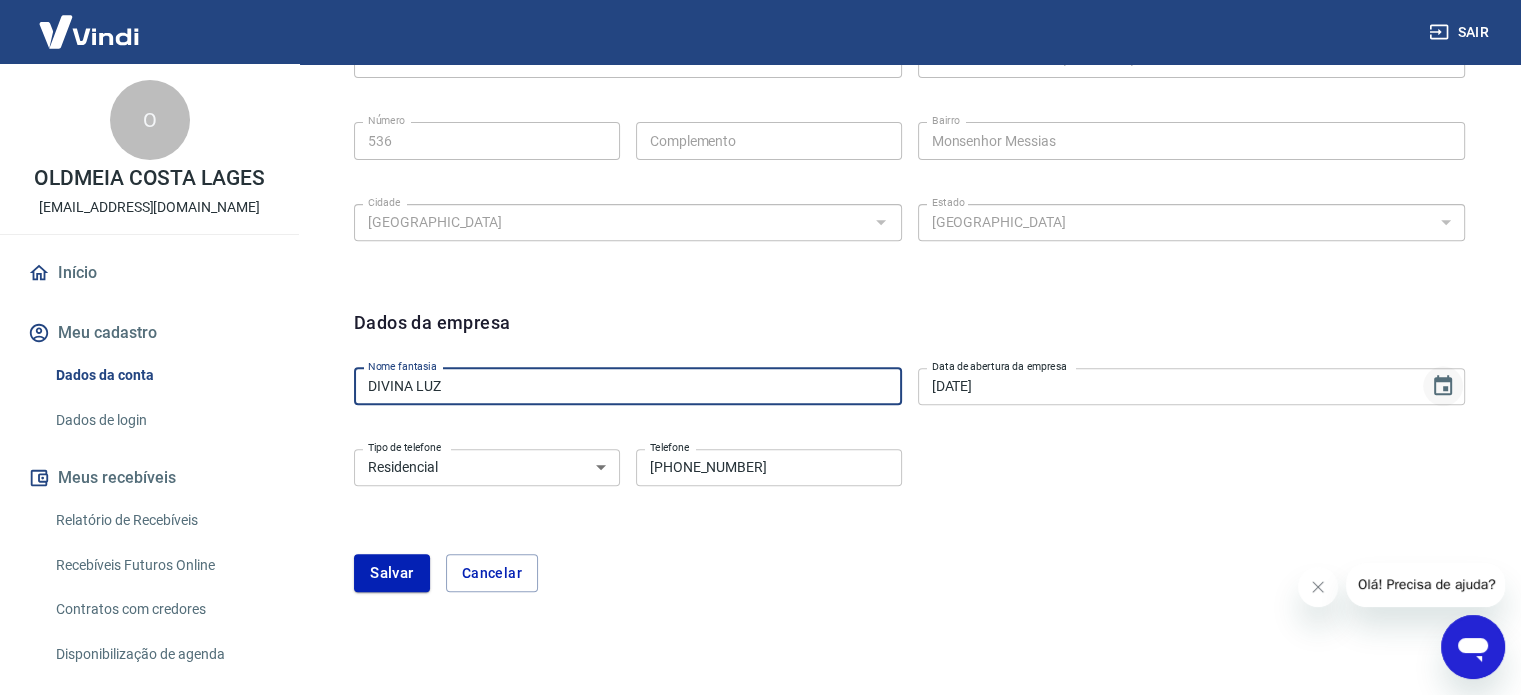 type on "DIVINA LUZ" 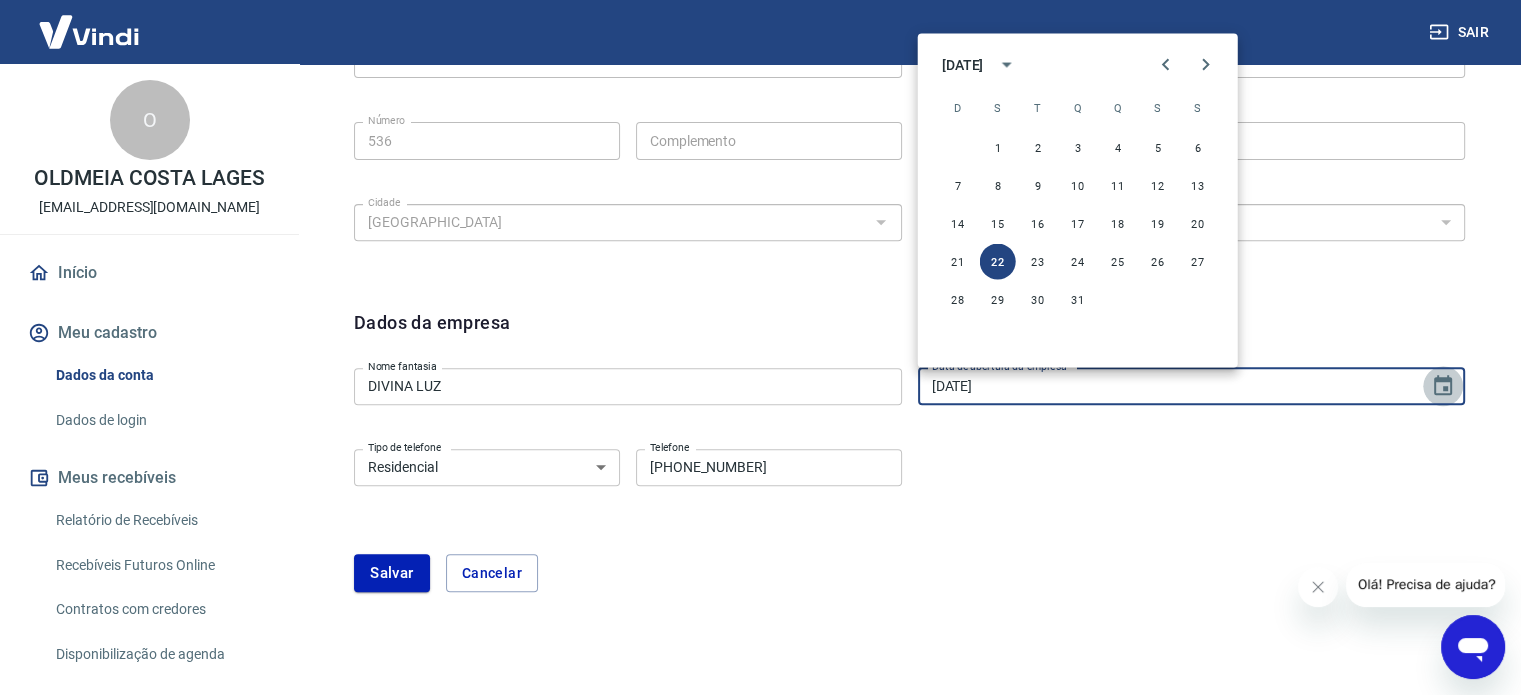 click 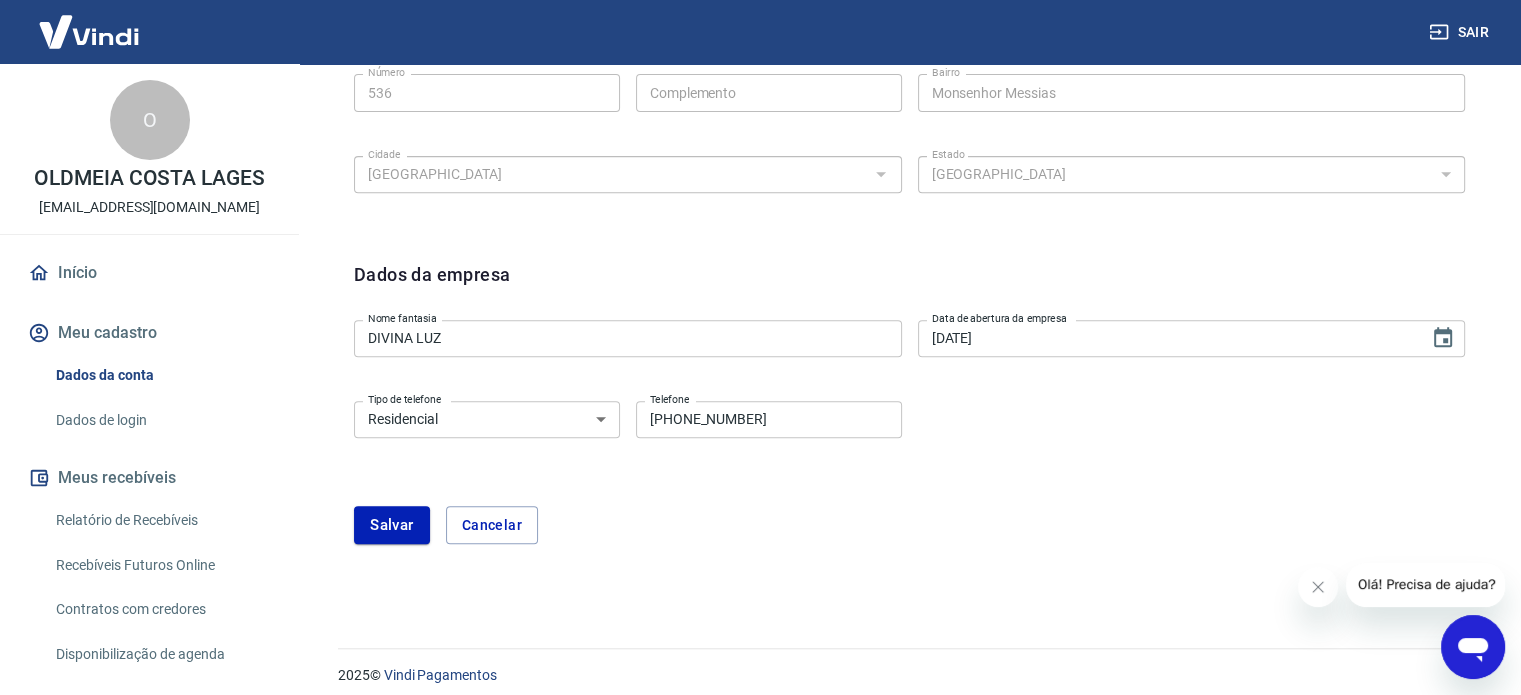 scroll, scrollTop: 808, scrollLeft: 0, axis: vertical 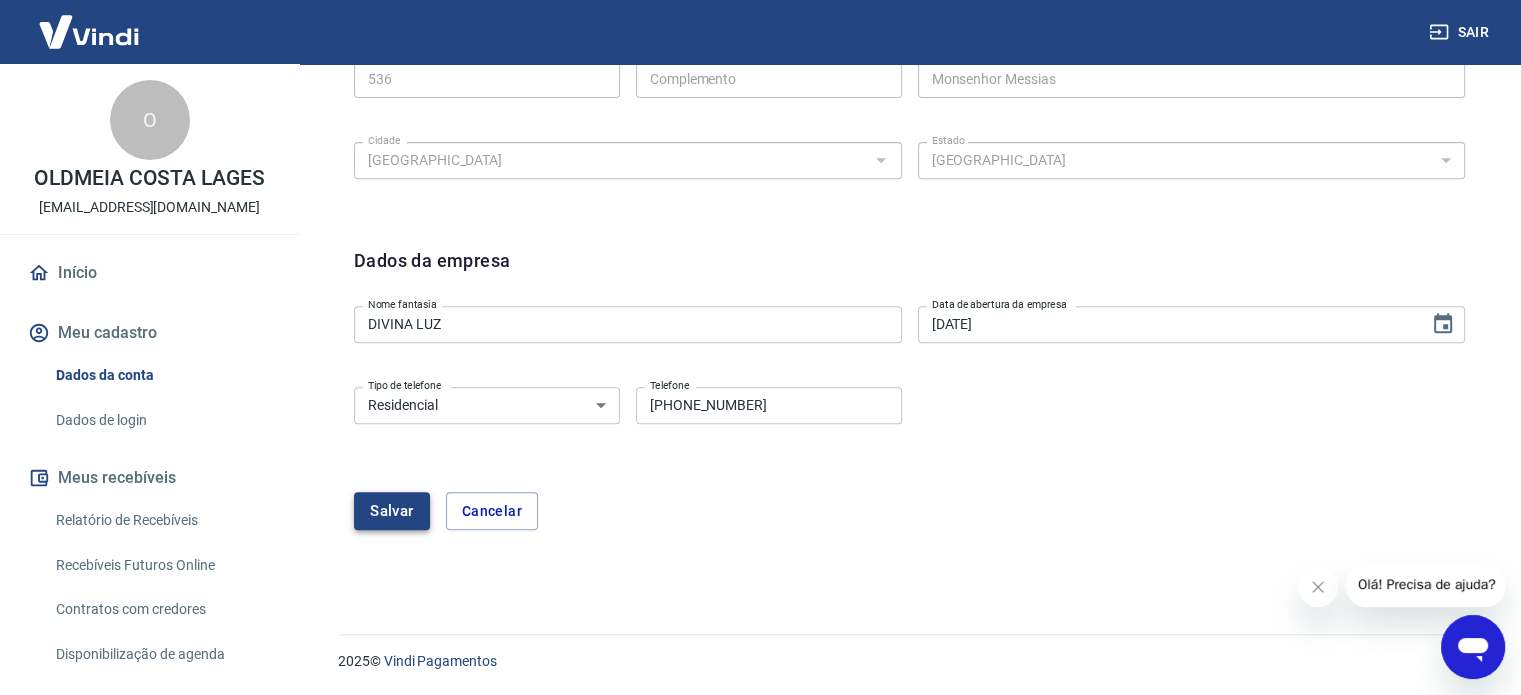 click on "Salvar" at bounding box center (392, 511) 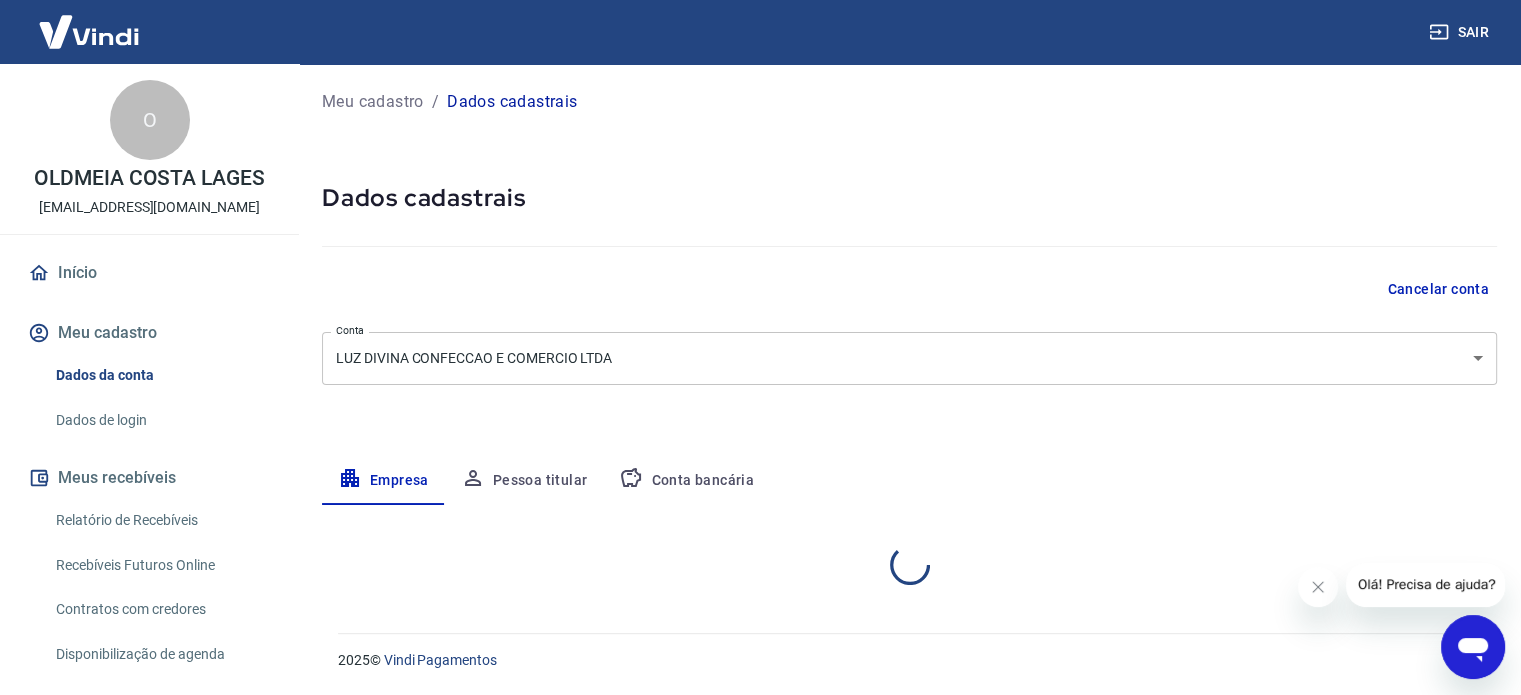scroll, scrollTop: 0, scrollLeft: 0, axis: both 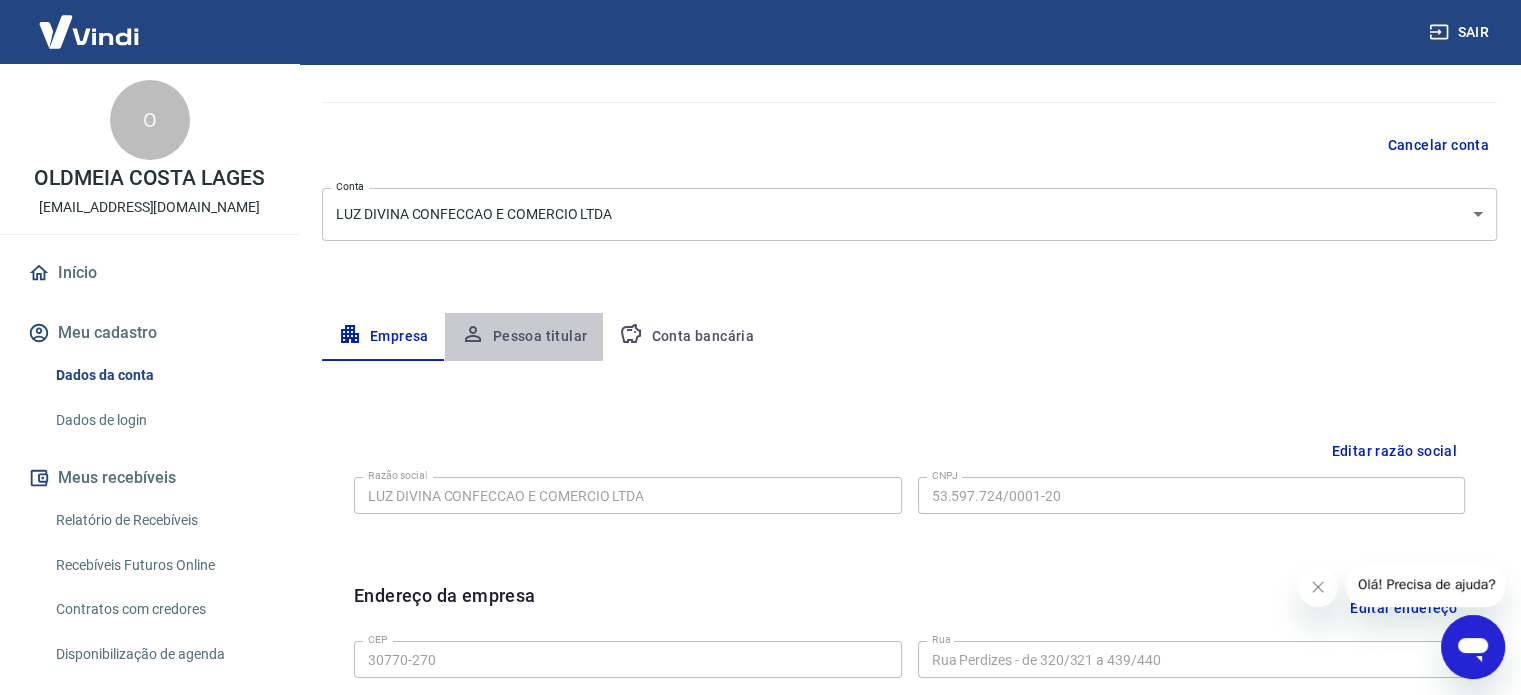 click on "Pessoa titular" at bounding box center [524, 337] 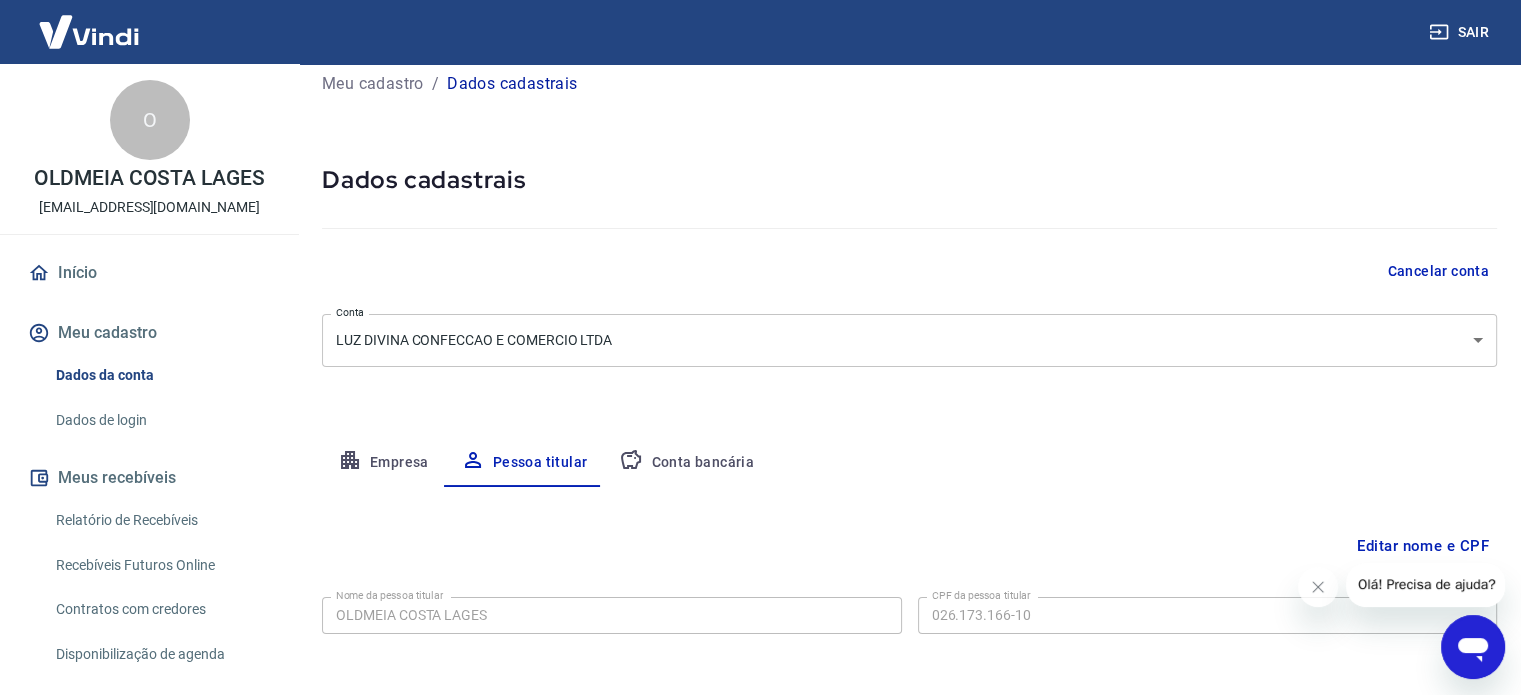 scroll, scrollTop: 104, scrollLeft: 0, axis: vertical 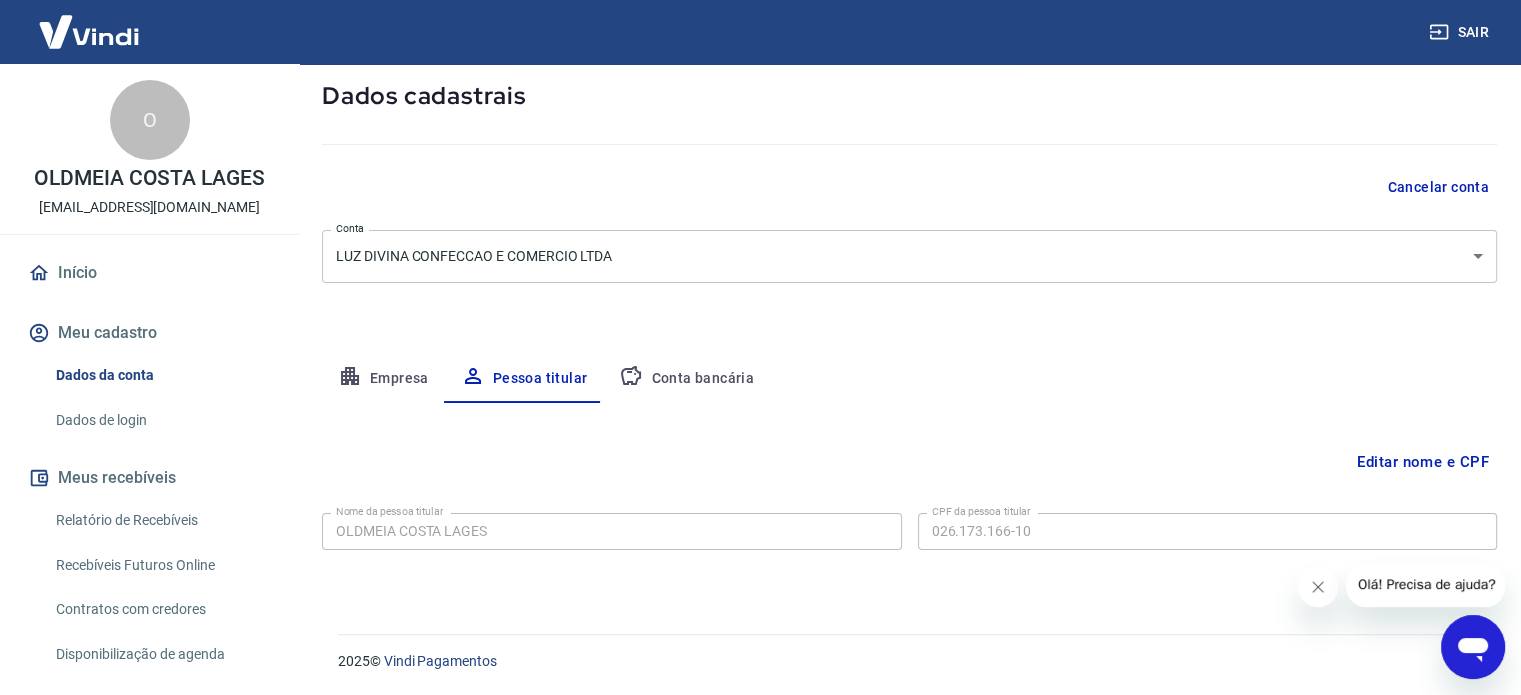 click at bounding box center [1318, 587] 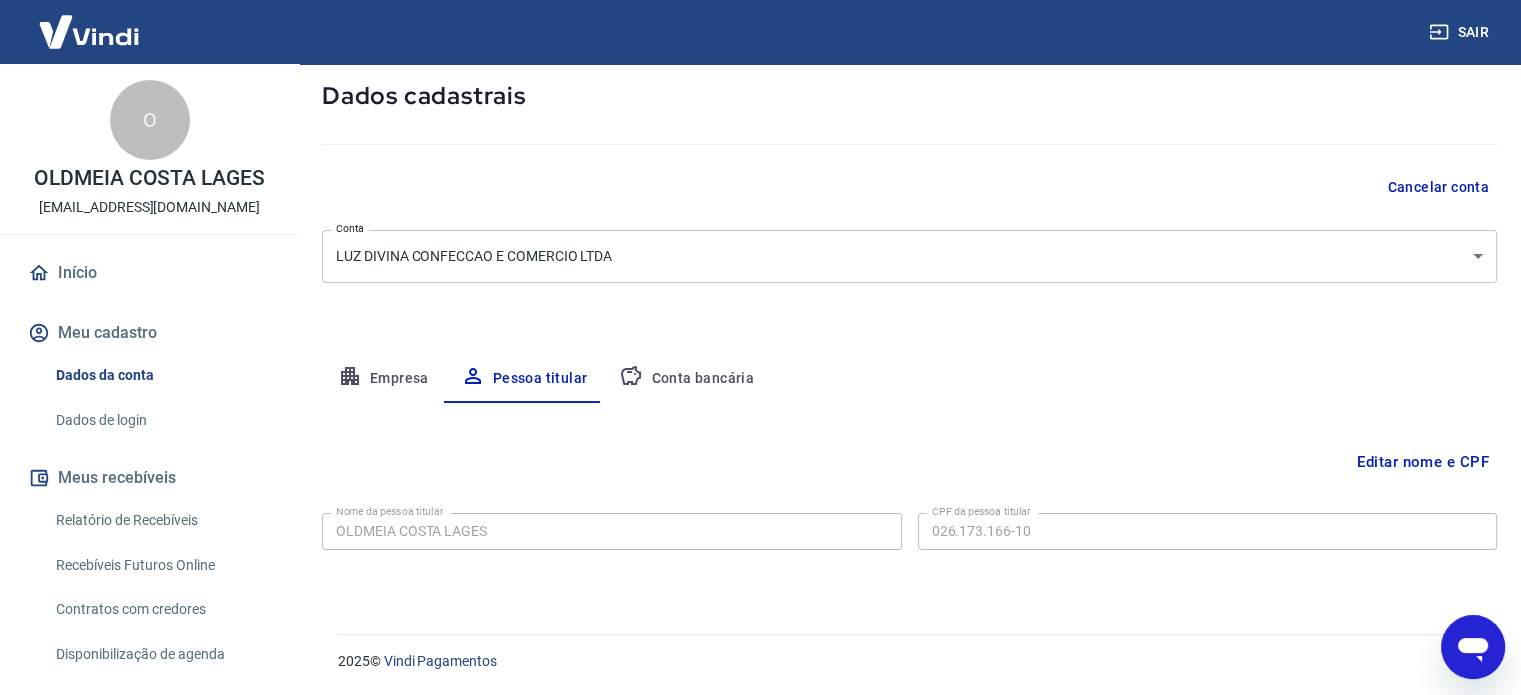 click on "Sair O OLDMEIA COSTA LAGES divinaluz.store01@gmail.com Início Meu cadastro Dados da conta Dados de login Meus recebíveis Relatório de Recebíveis Recebíveis Futuros Online Contratos com credores Disponibilização de agenda Segurança Fale conosco Volte para o portal de gerenciamento de vendas do Intermediador. Voltar para  Intermediador Meu cadastro / Dados cadastrais Dados cadastrais Cancelar conta Conta LUZ DIVINA CONFECCAO E COMERCIO LTDA [object Object] Conta Empresa Pessoa titular Conta bancária Editar nome e CPF Nome da pessoa titular OLDMEIA COSTA LAGES Nome da pessoa titular CPF da pessoa titular 026.173.166-10 CPF da pessoa titular Atenção! Seus recebimentos podem ficar temporariamente bloqueados se o nome e/ou CPF da pessoa titular forem alterados. Salvar Cancelar 2025  ©   Vindi Pagamentos" at bounding box center [760, 243] 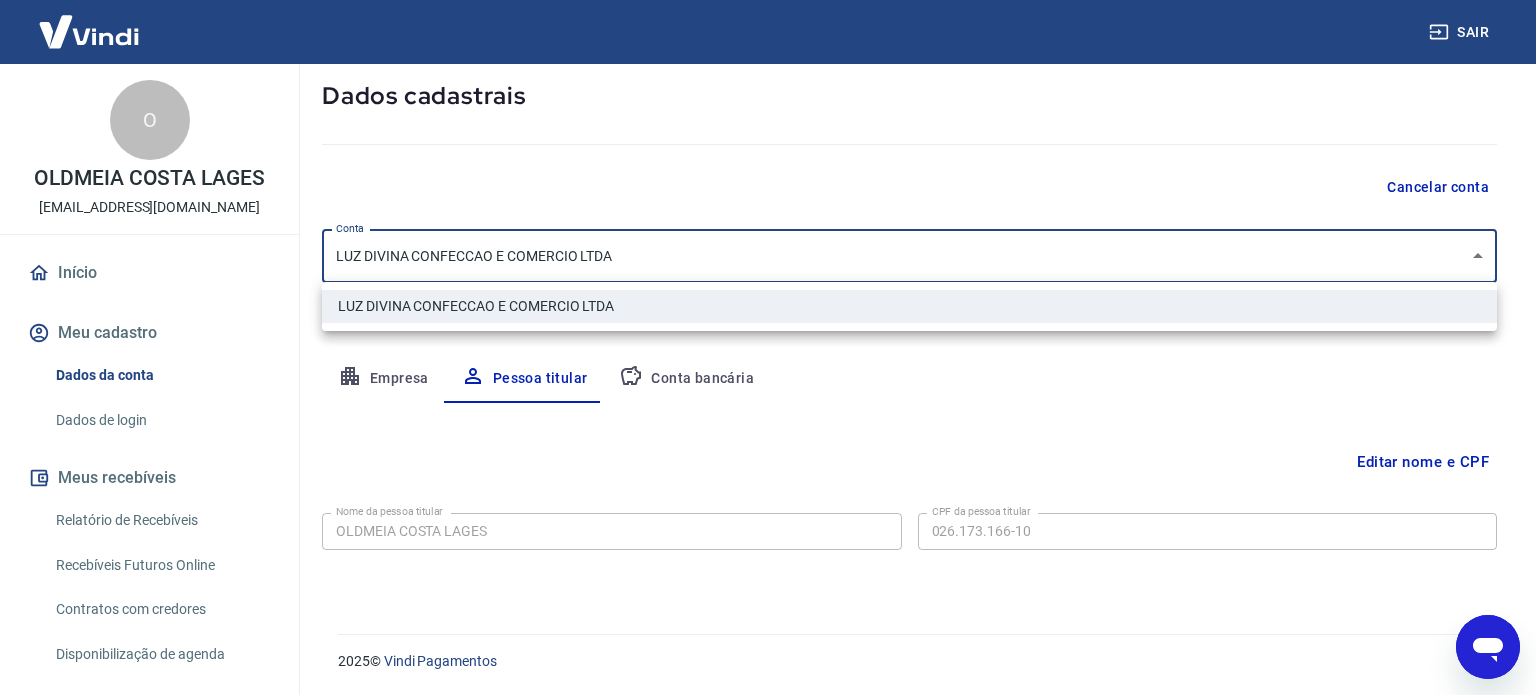 click at bounding box center (768, 347) 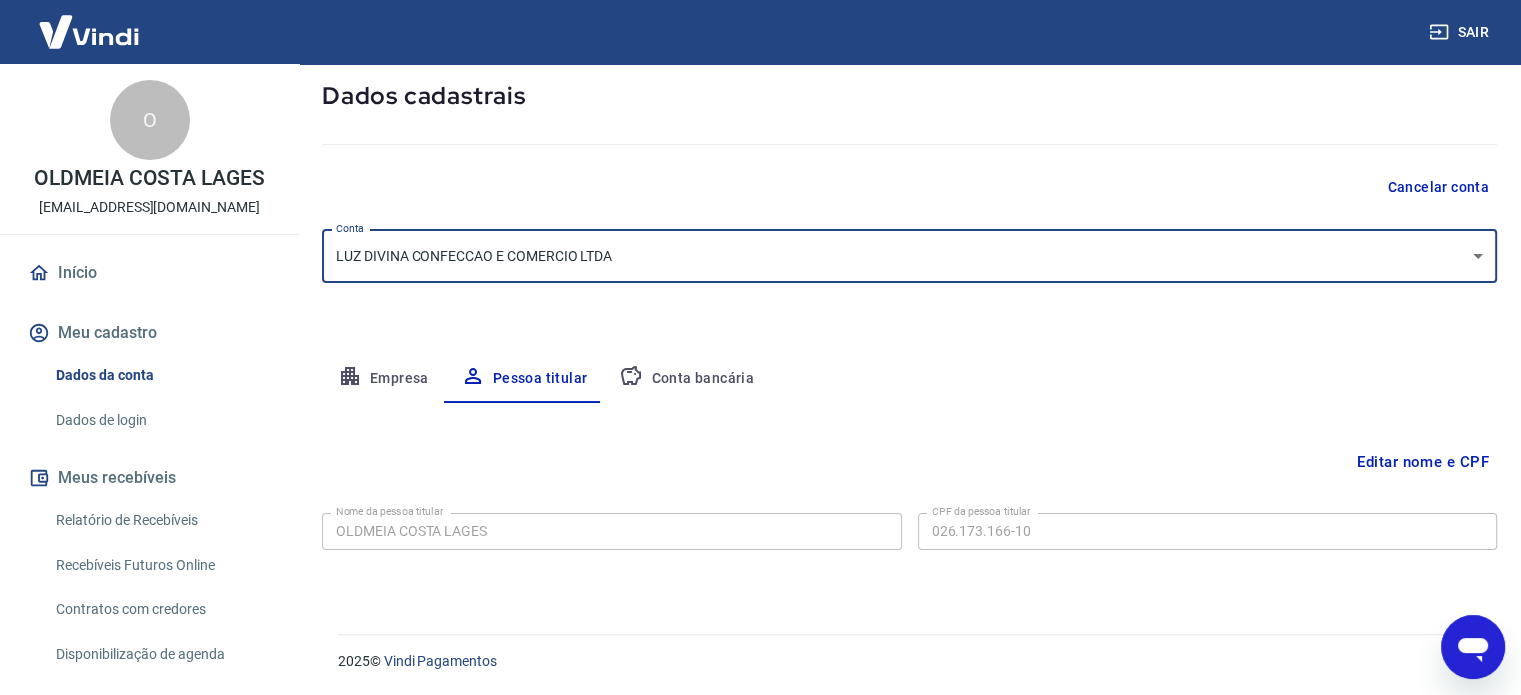 click on "Conta bancária" at bounding box center (686, 379) 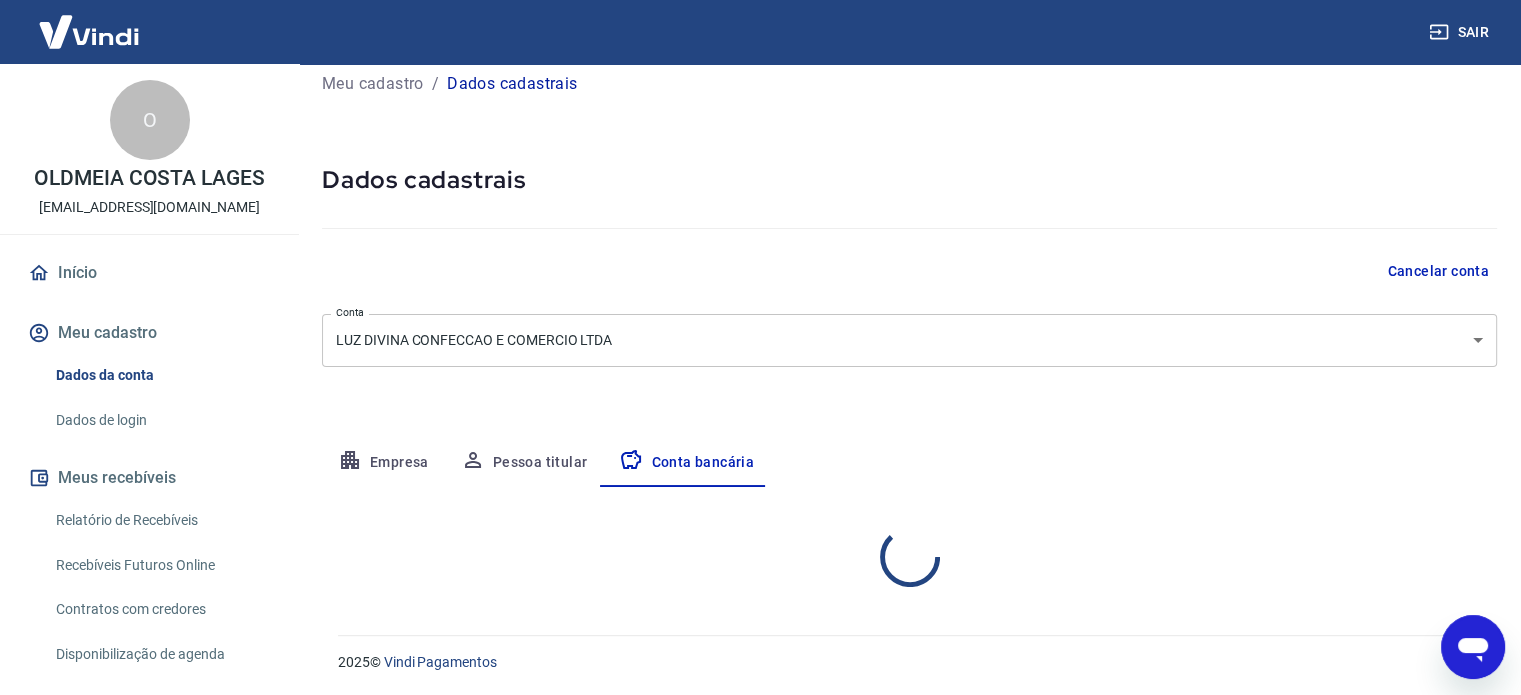 select on "1" 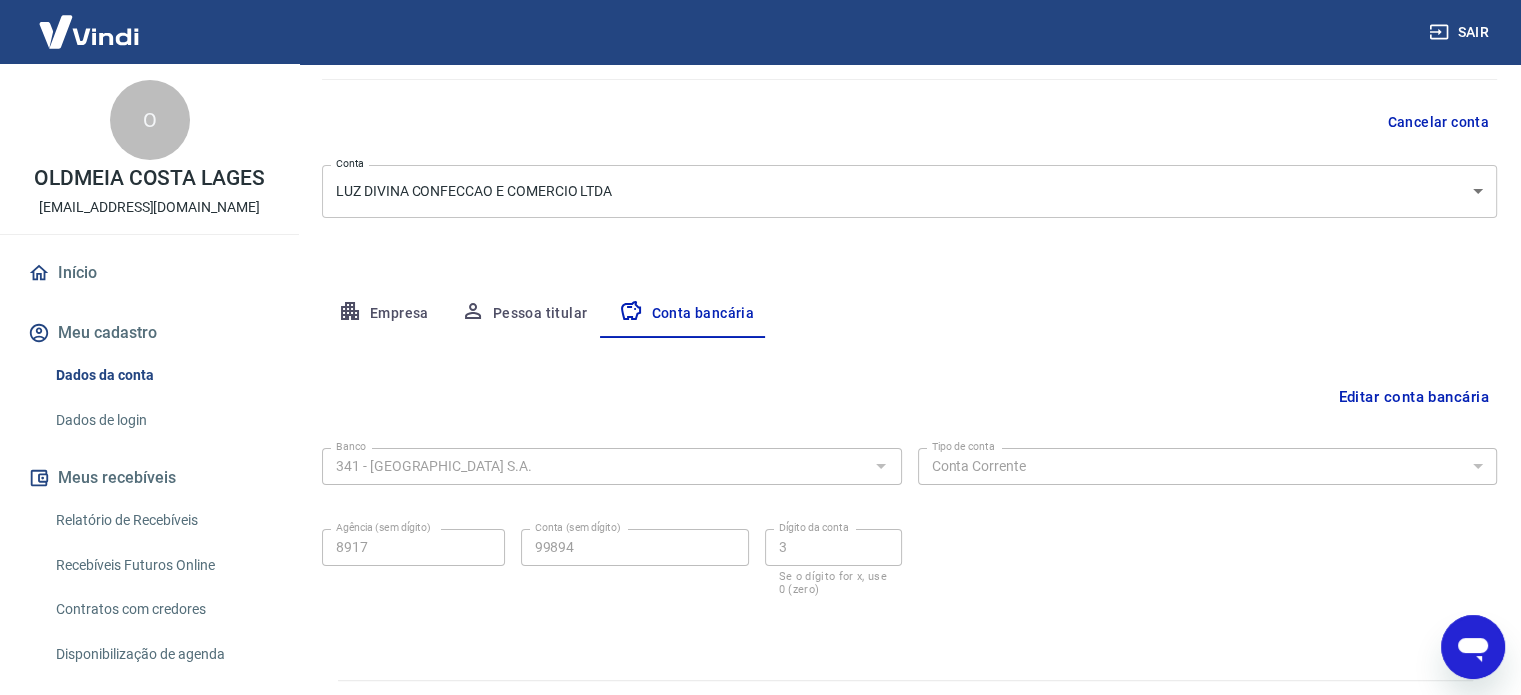 scroll, scrollTop: 215, scrollLeft: 0, axis: vertical 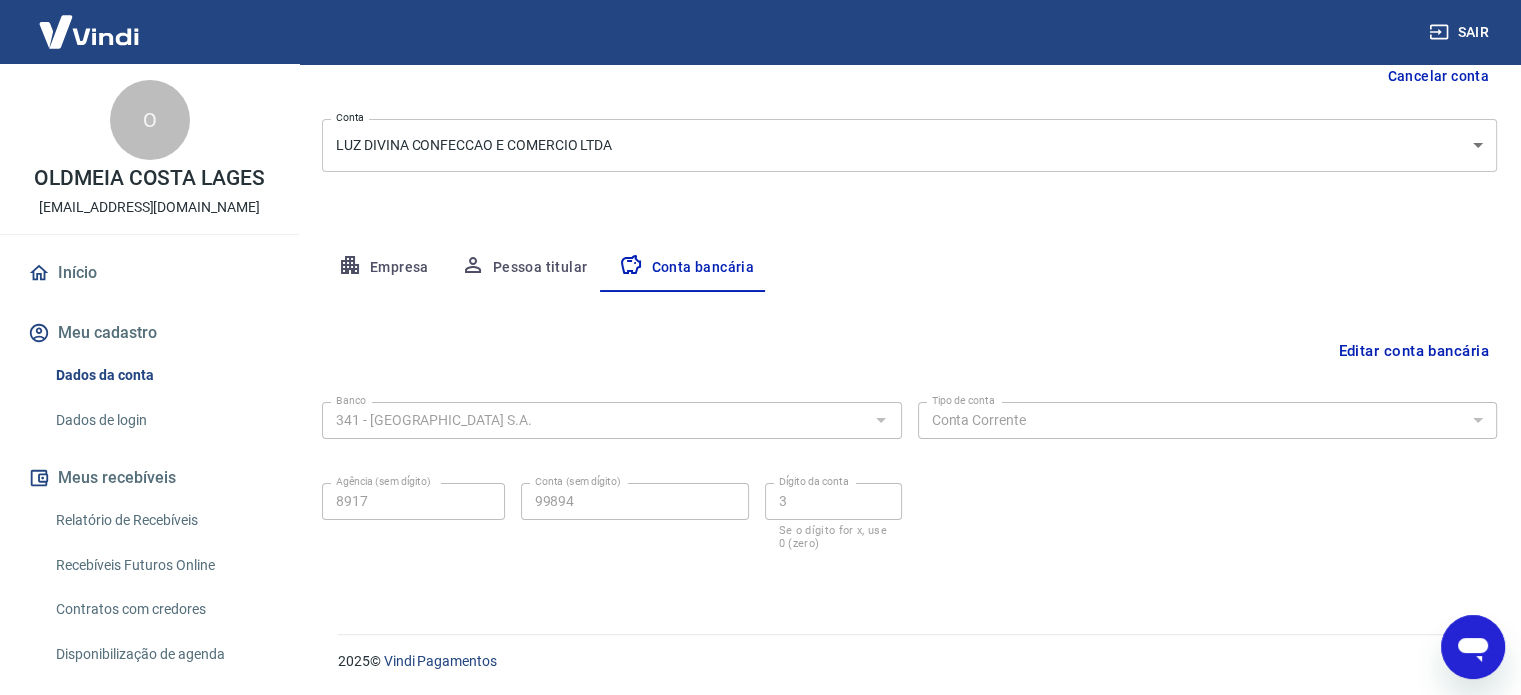 click on "Empresa" at bounding box center [383, 268] 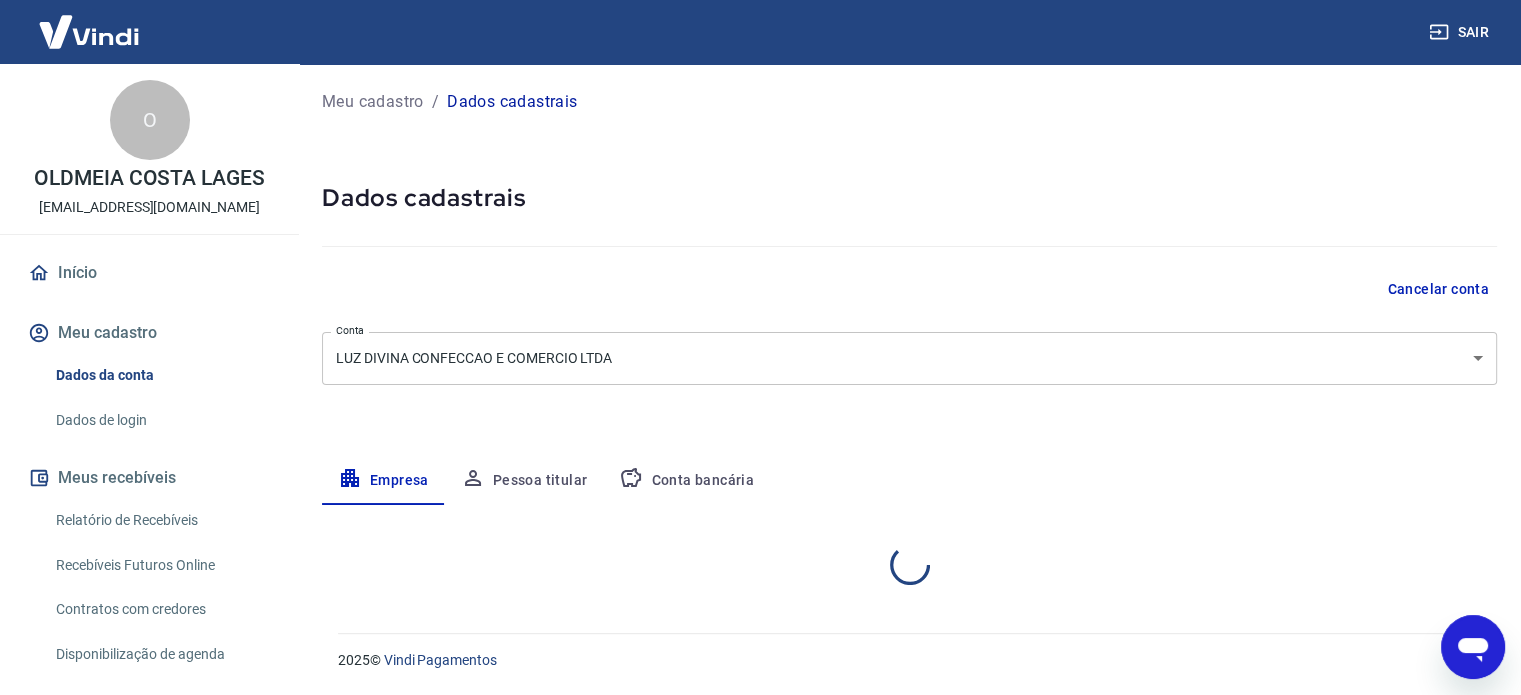 scroll, scrollTop: 0, scrollLeft: 0, axis: both 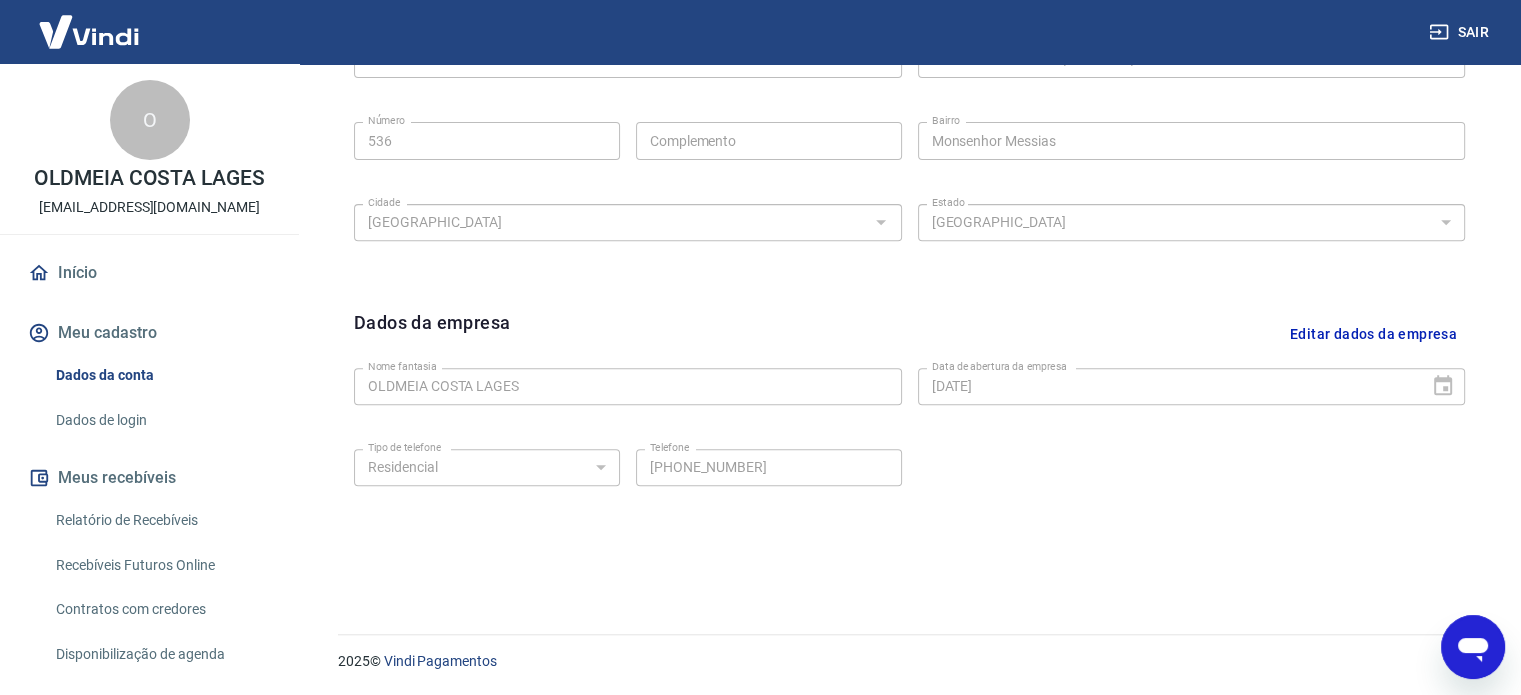 click on "Editar dados da empresa" at bounding box center (1373, 334) 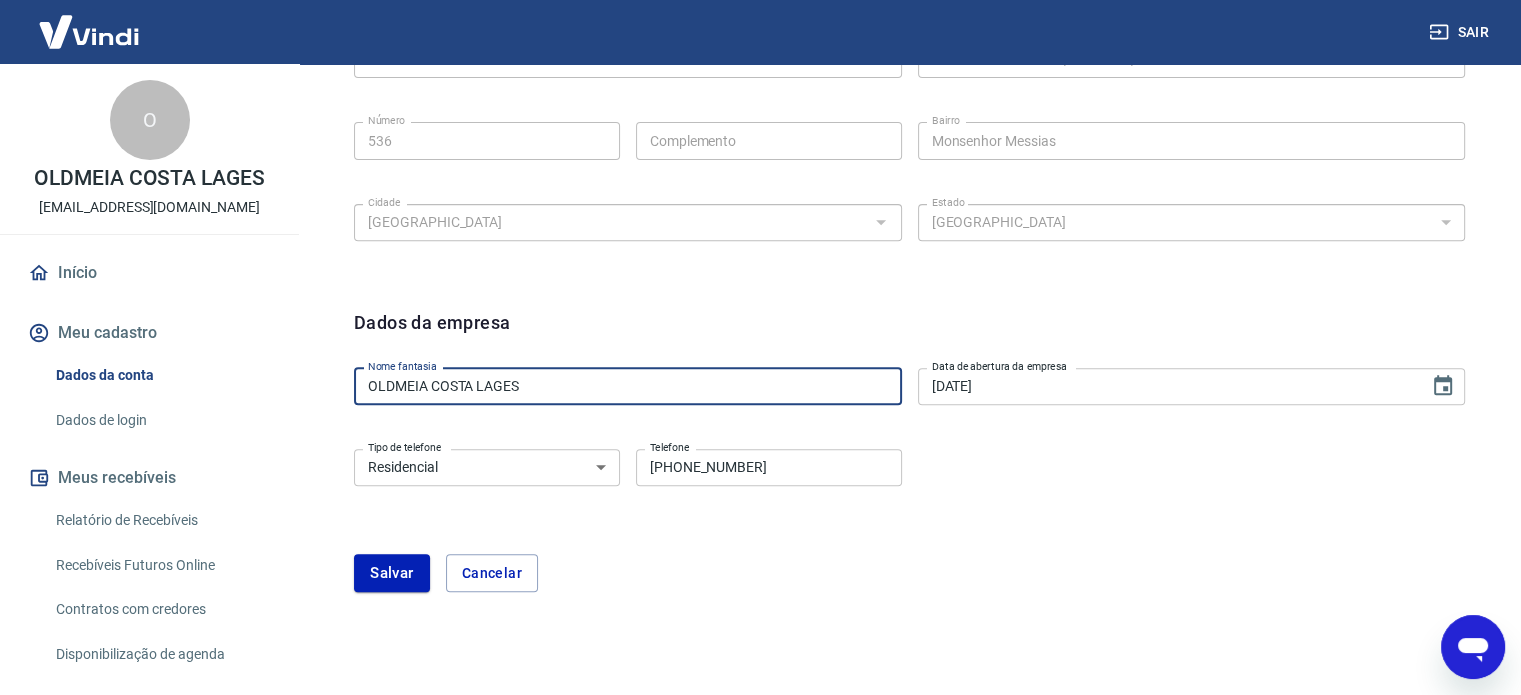 drag, startPoint x: 671, startPoint y: 382, endPoint x: 332, endPoint y: 393, distance: 339.1784 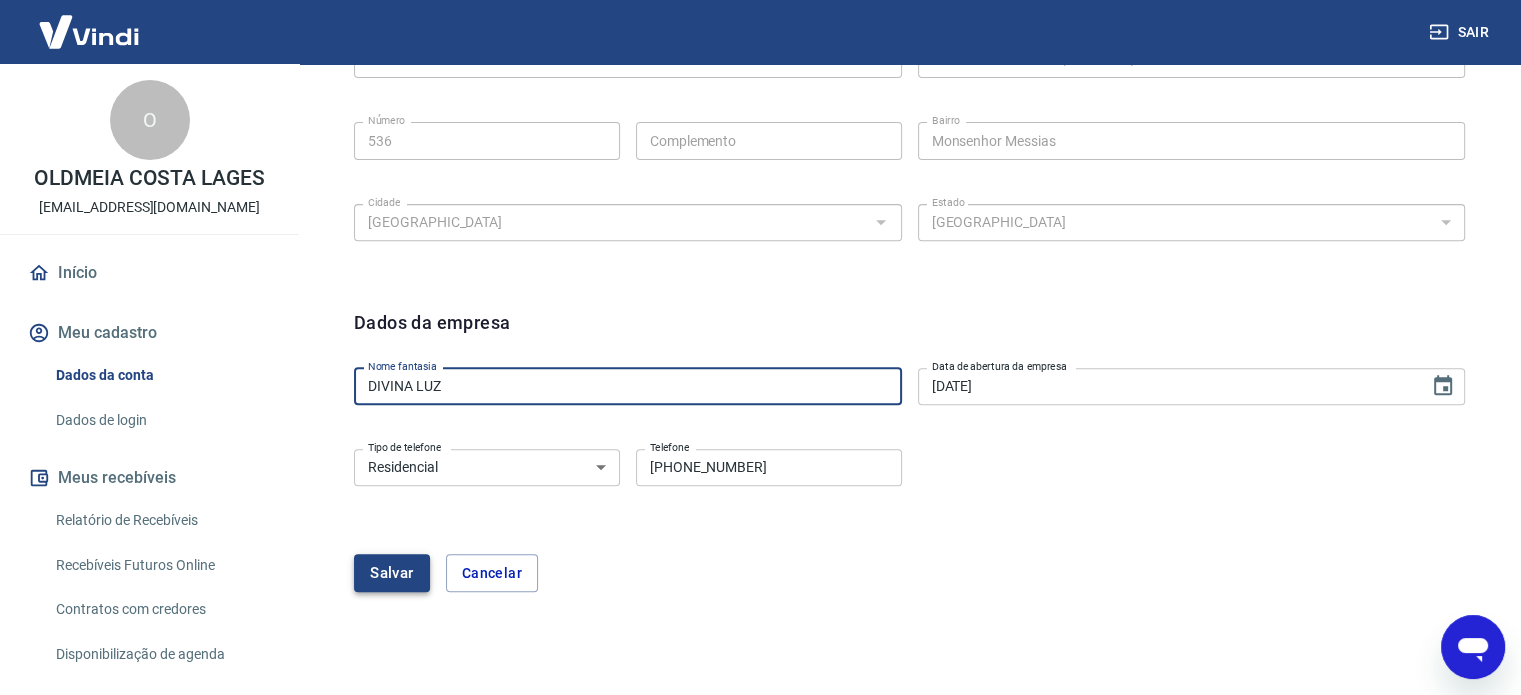 type on "DIVINA LUZ" 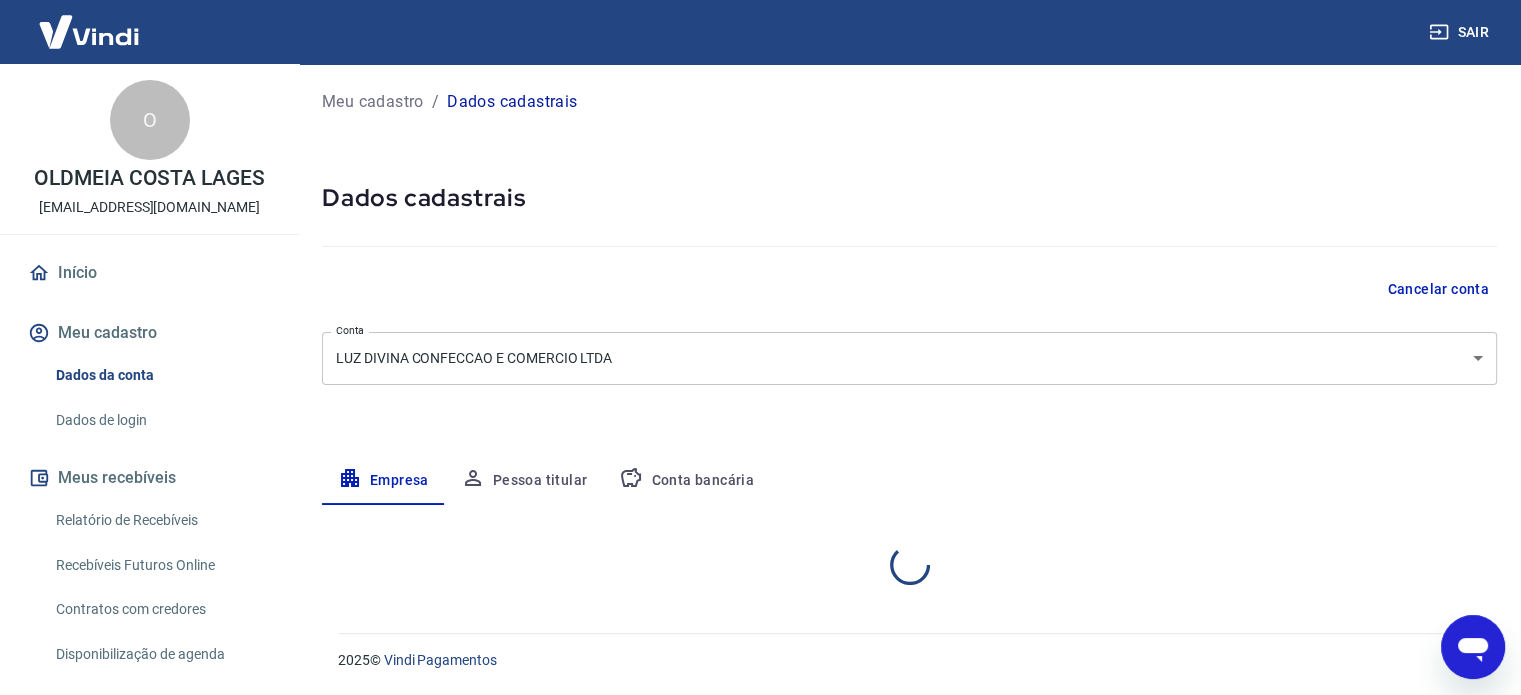 scroll, scrollTop: 0, scrollLeft: 0, axis: both 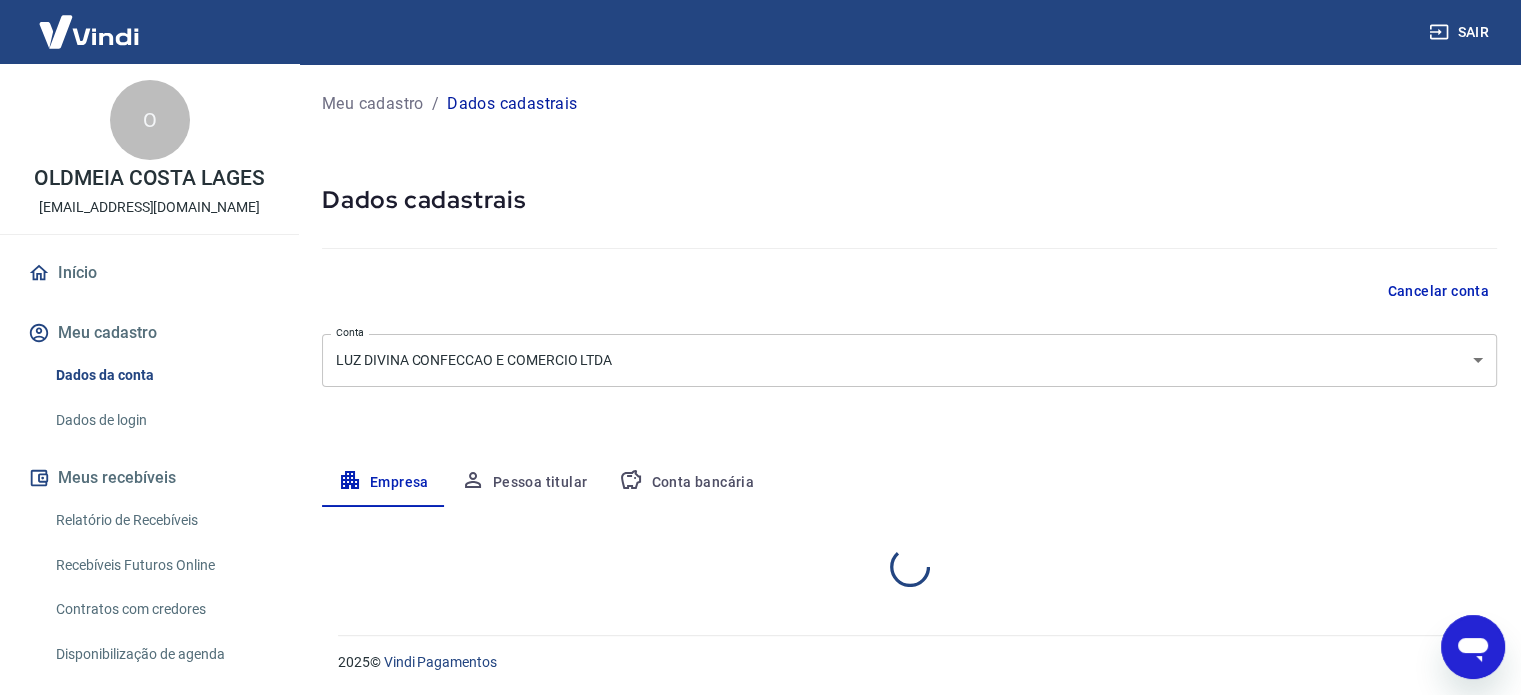 select on "MG" 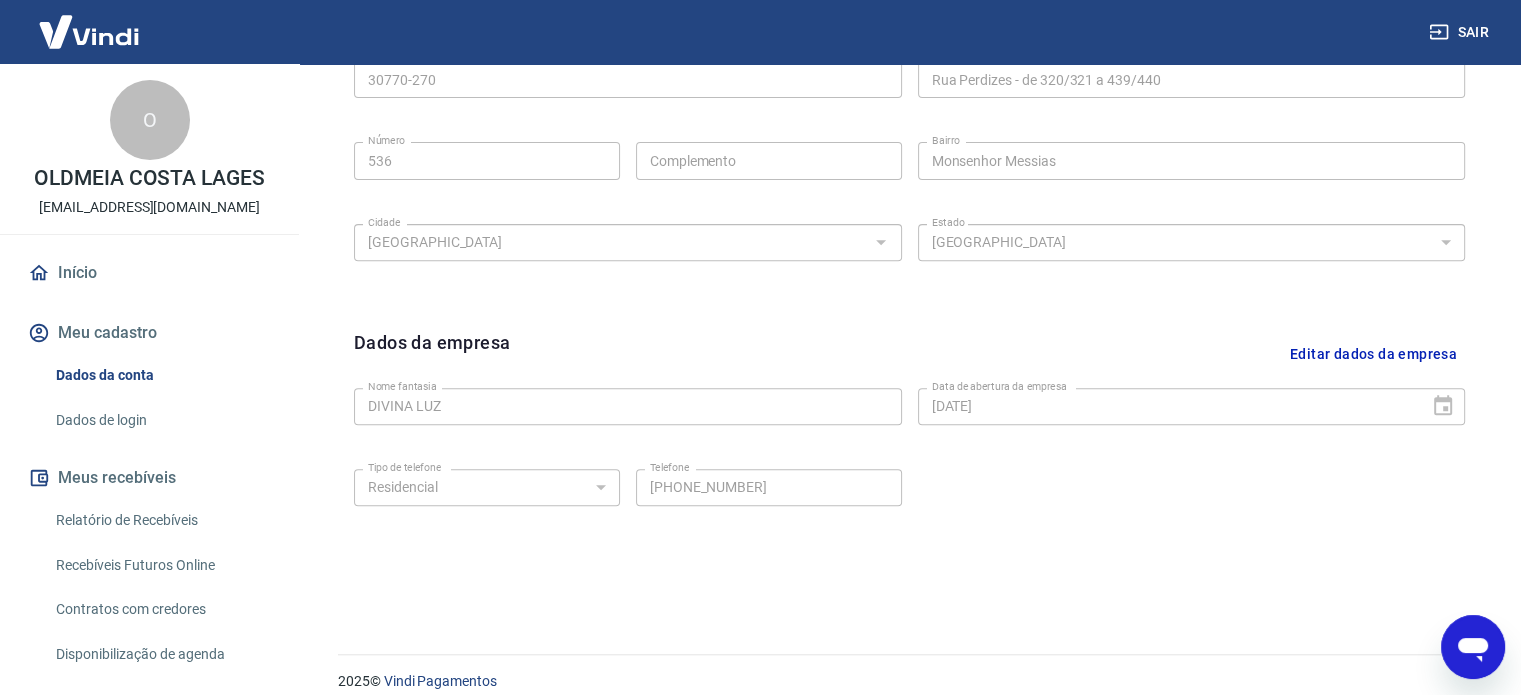 scroll, scrollTop: 746, scrollLeft: 0, axis: vertical 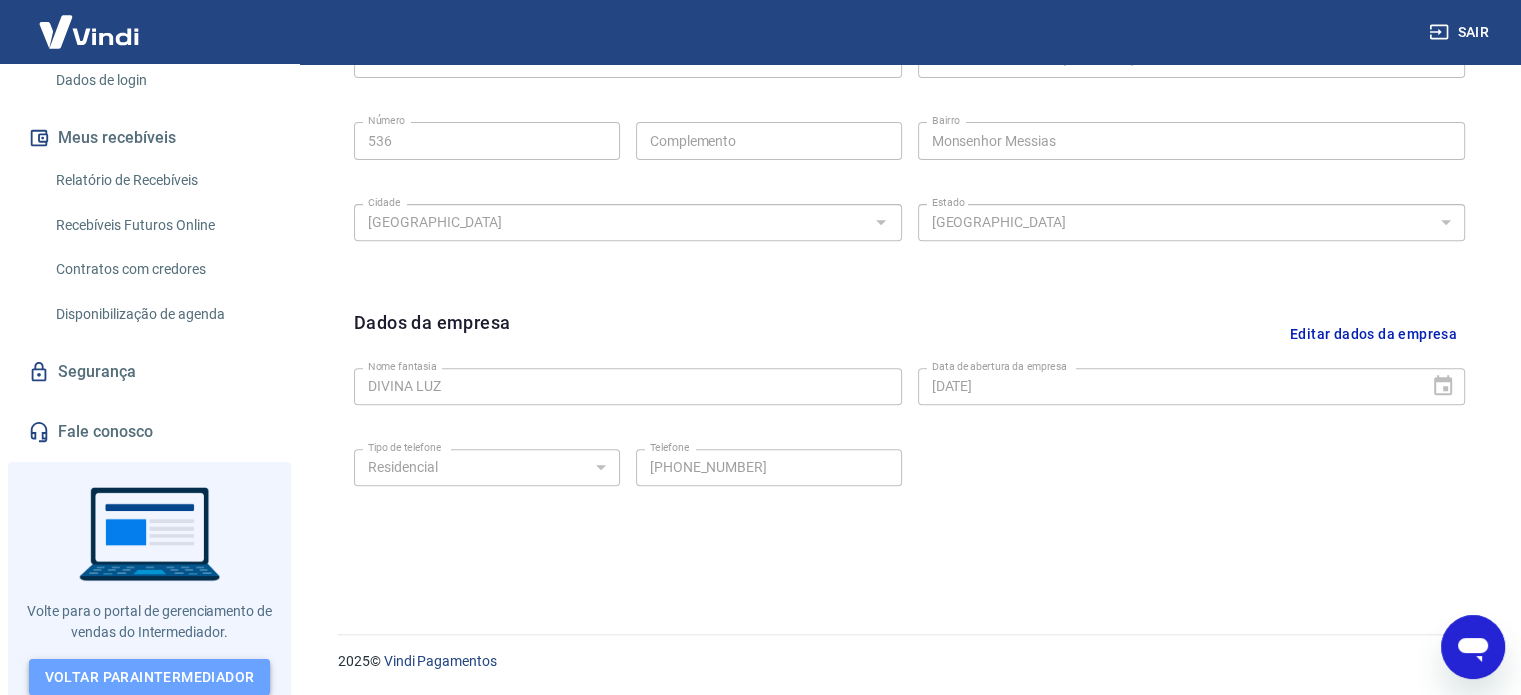 click on "Voltar para  Intermediador" at bounding box center (150, 677) 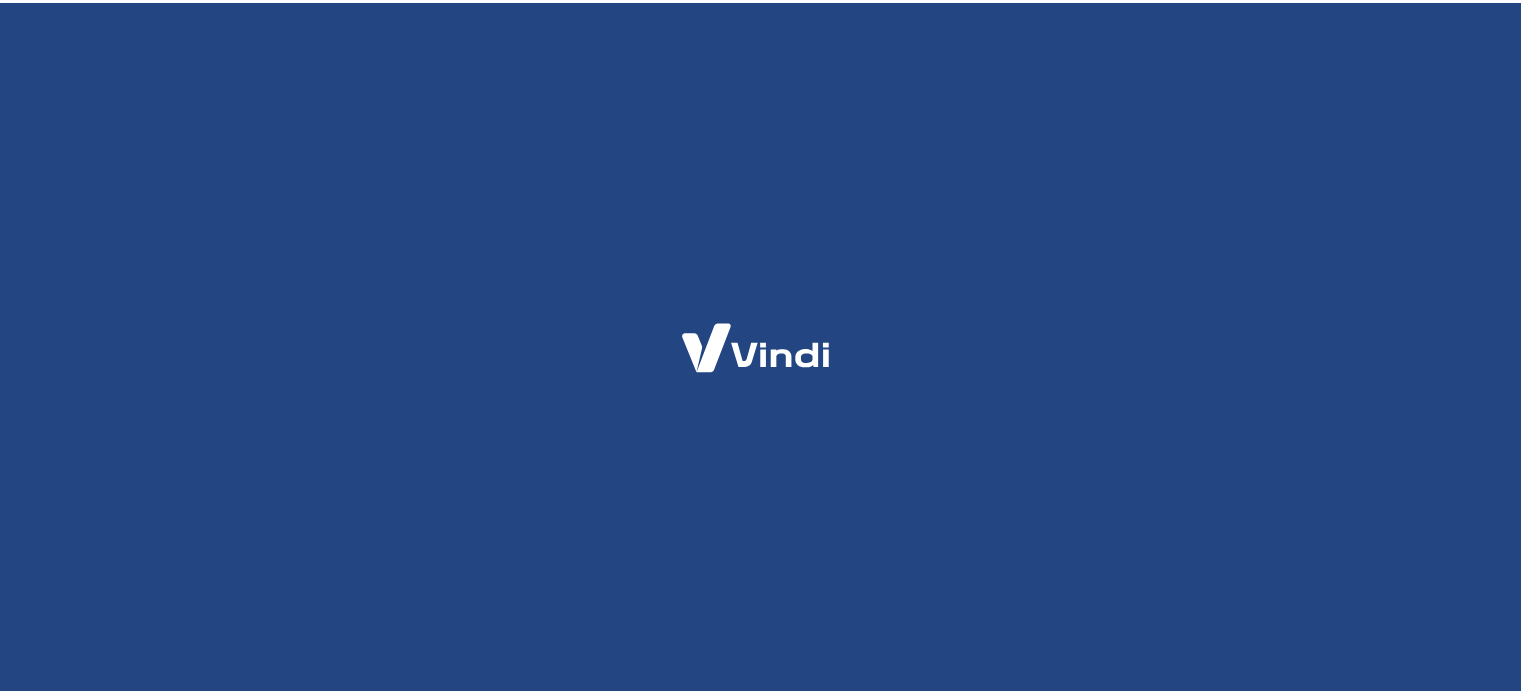 scroll, scrollTop: 0, scrollLeft: 0, axis: both 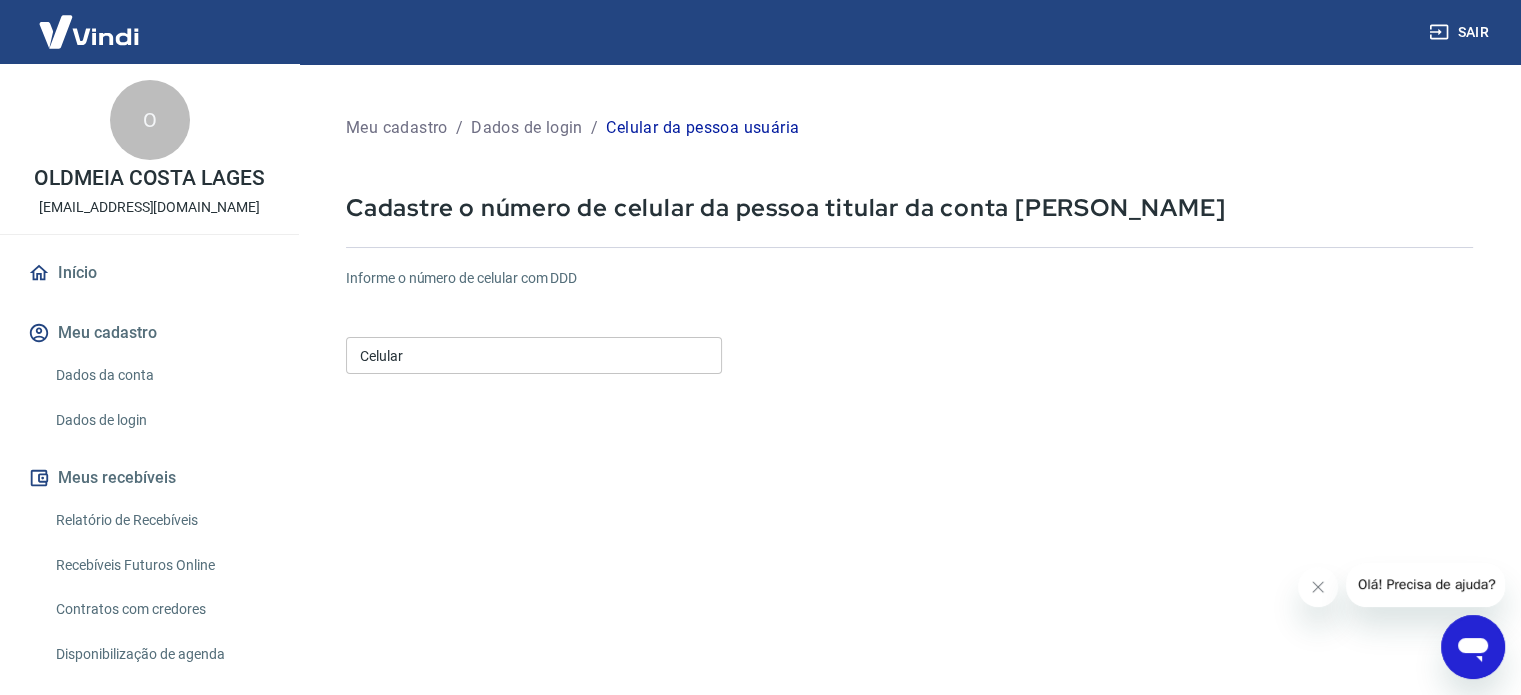 click on "Celular" at bounding box center (534, 355) 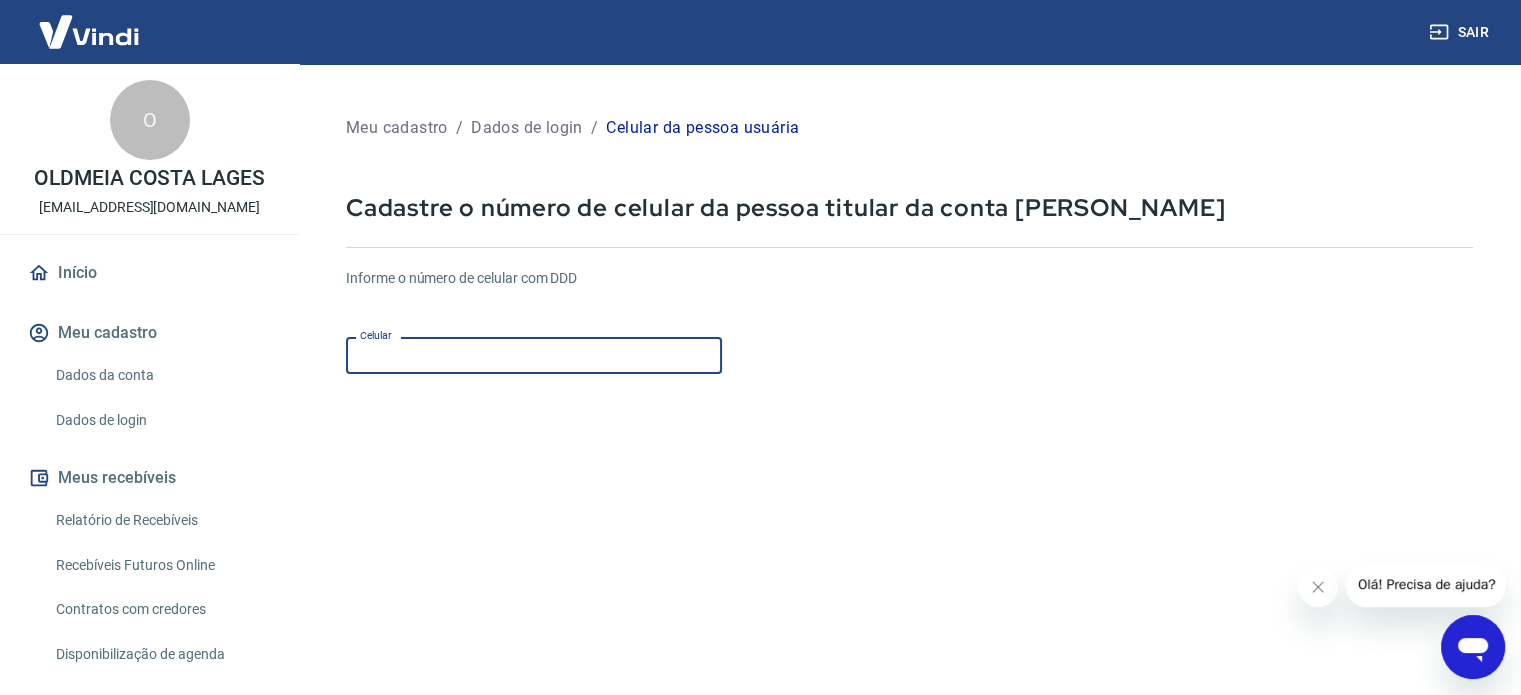 scroll, scrollTop: 0, scrollLeft: 0, axis: both 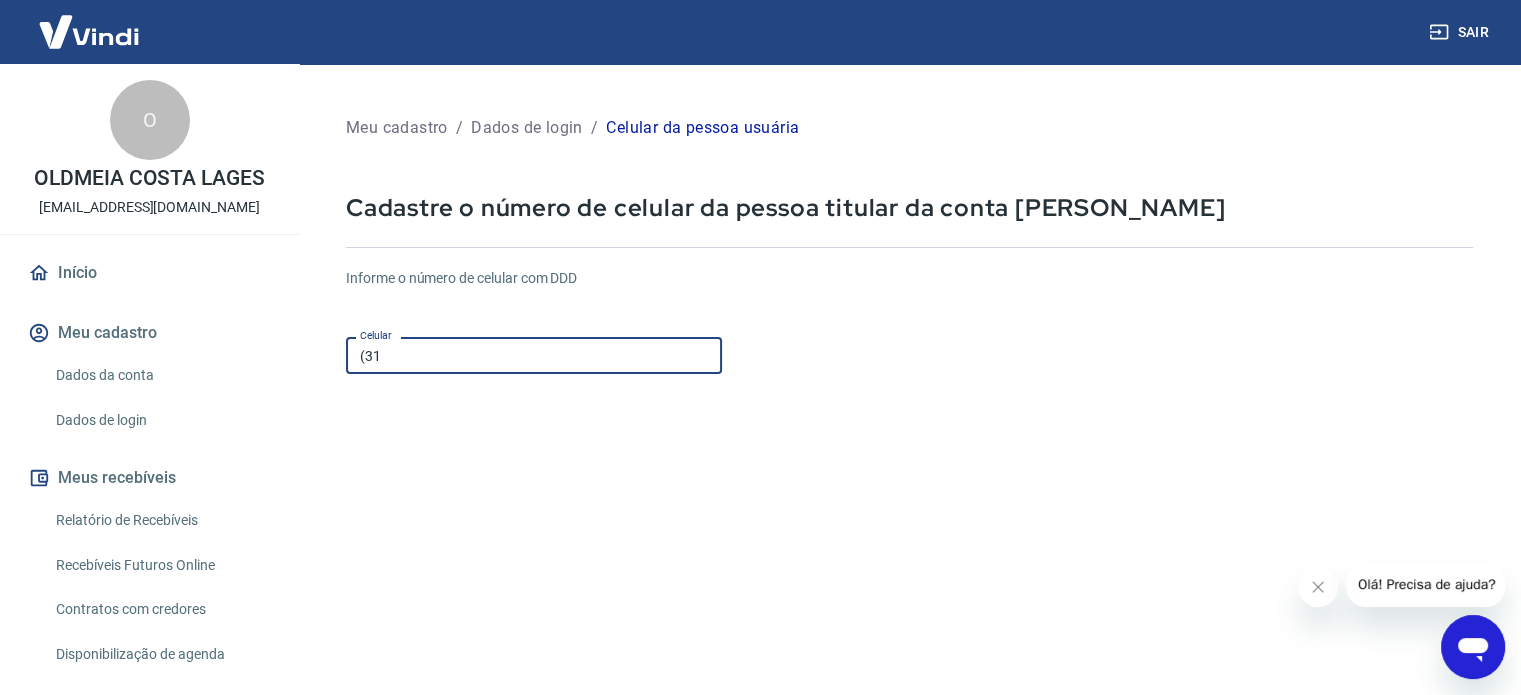 type on "[PHONE_NUMBER]" 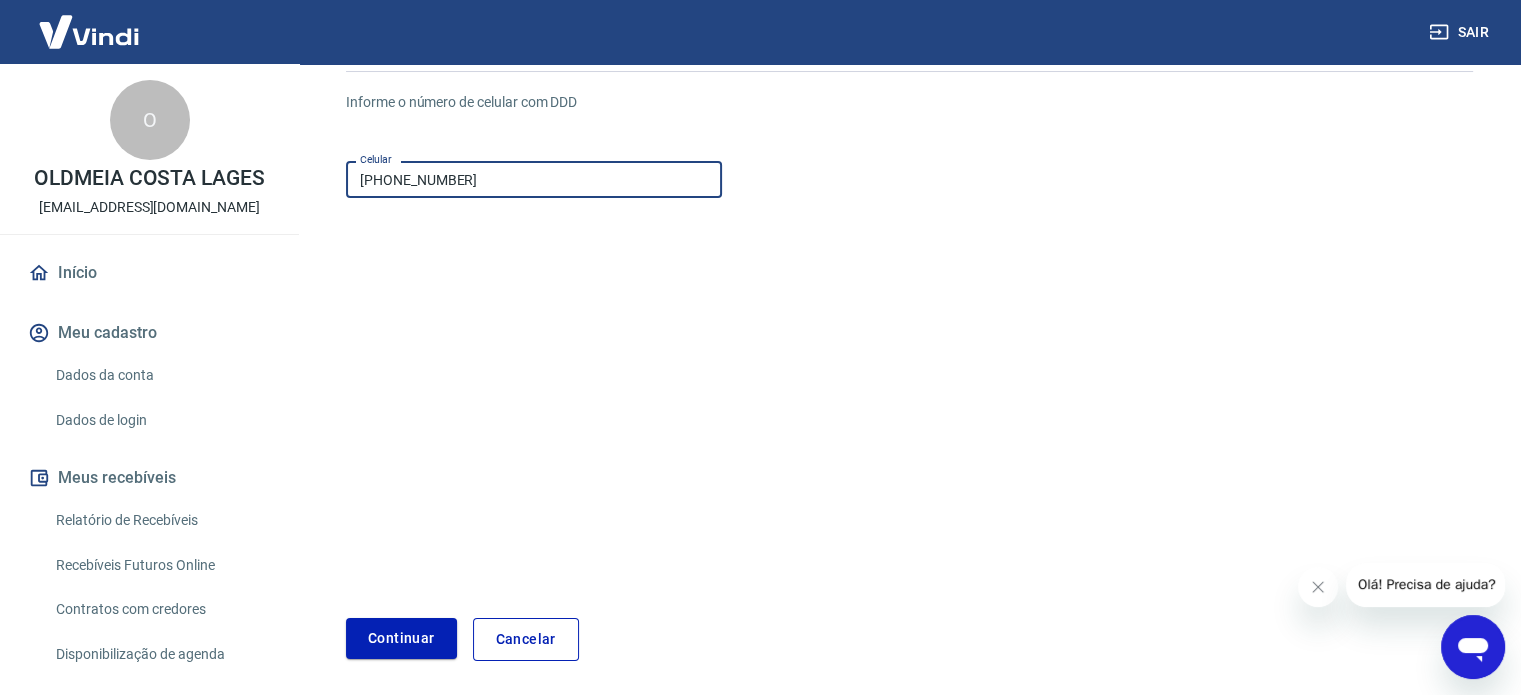 scroll, scrollTop: 200, scrollLeft: 0, axis: vertical 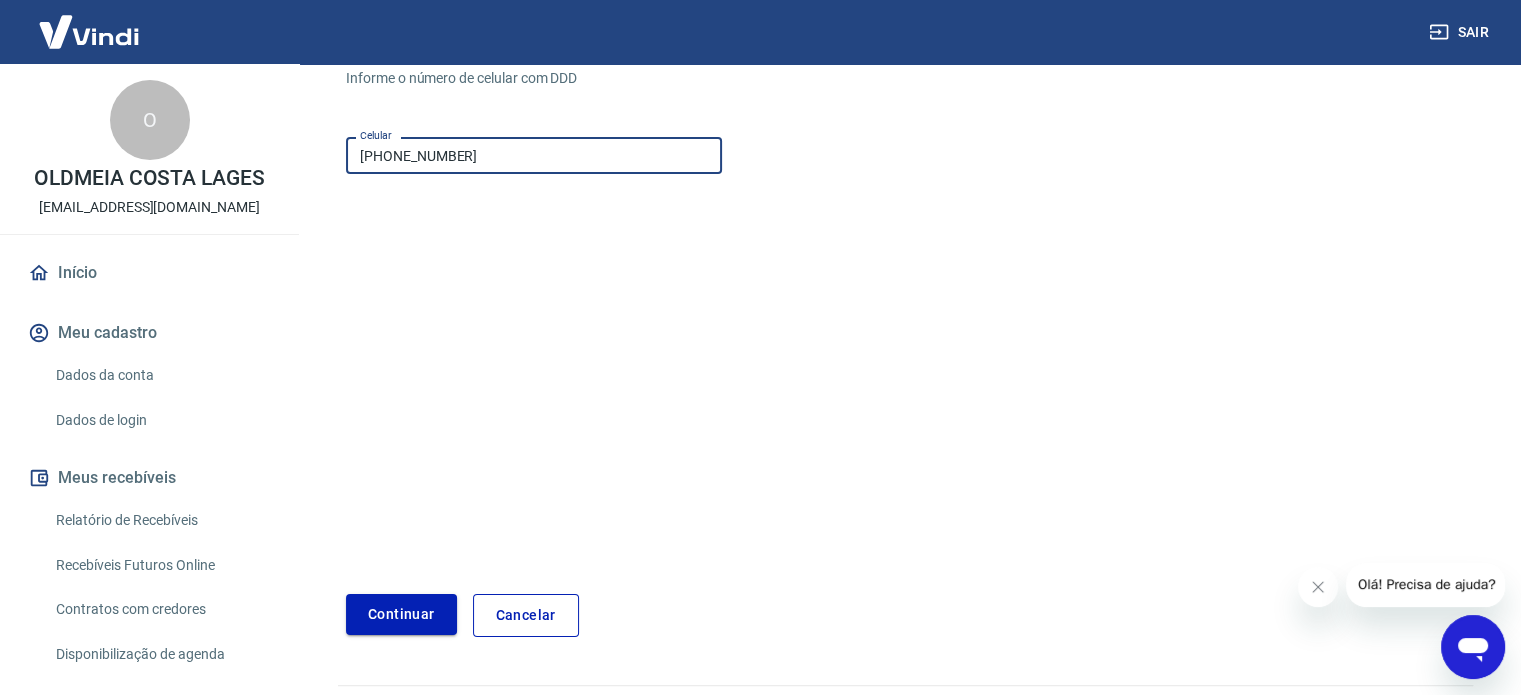 click on "Continuar" at bounding box center [401, 614] 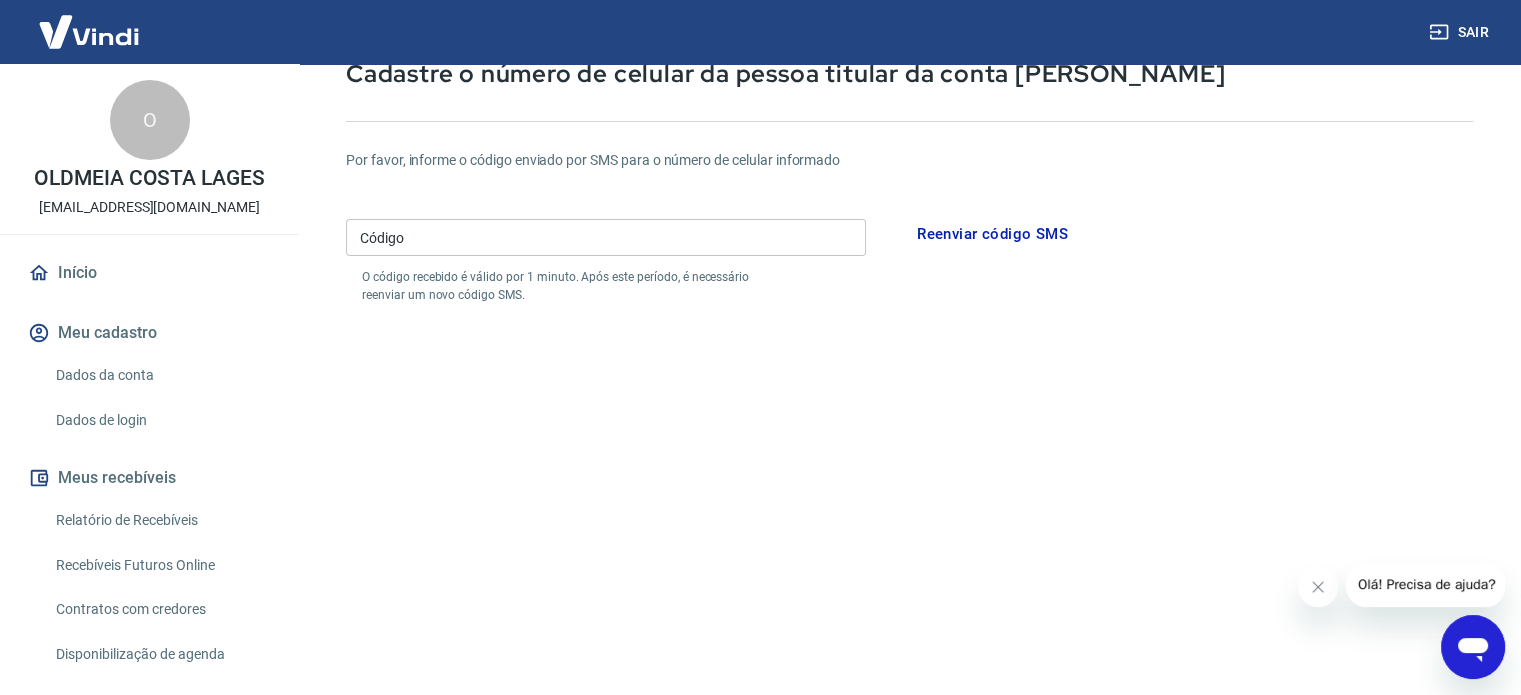 scroll, scrollTop: 100, scrollLeft: 0, axis: vertical 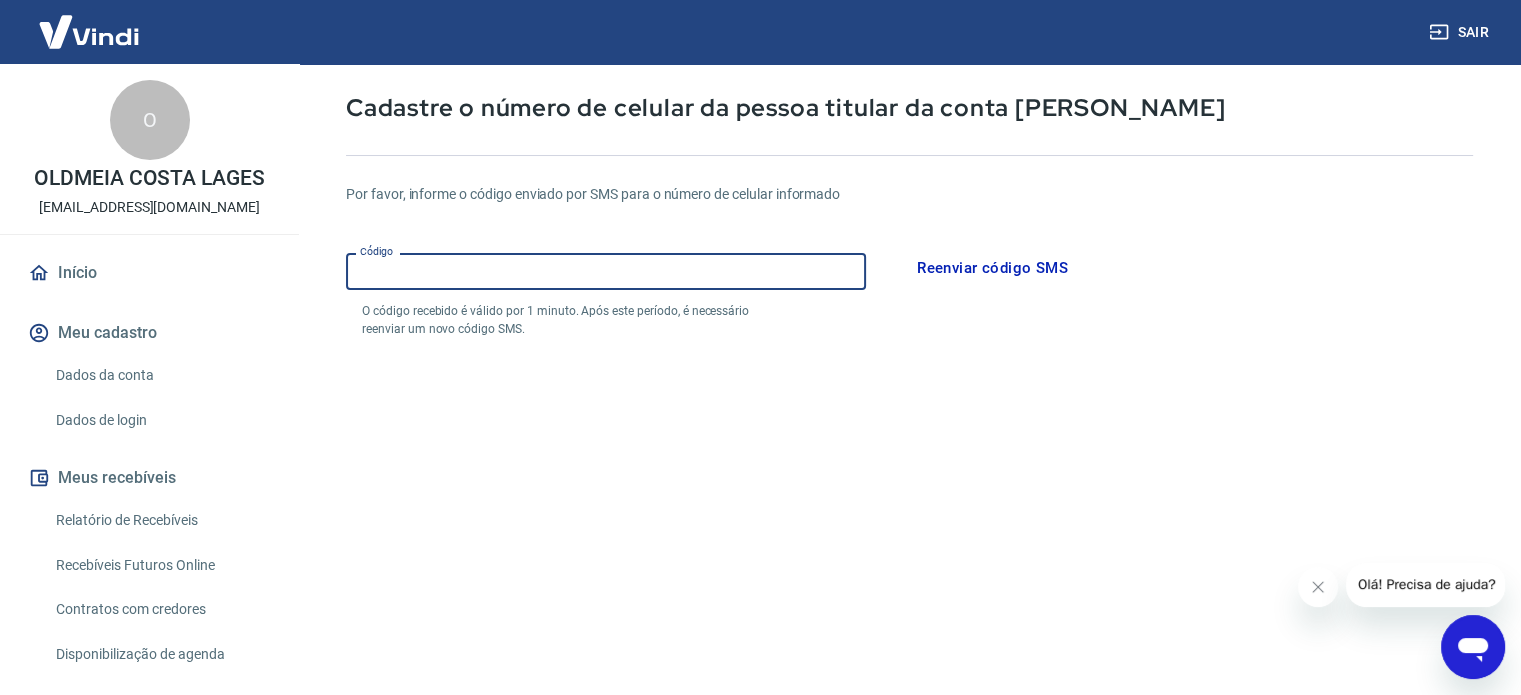 click on "Código" at bounding box center (606, 271) 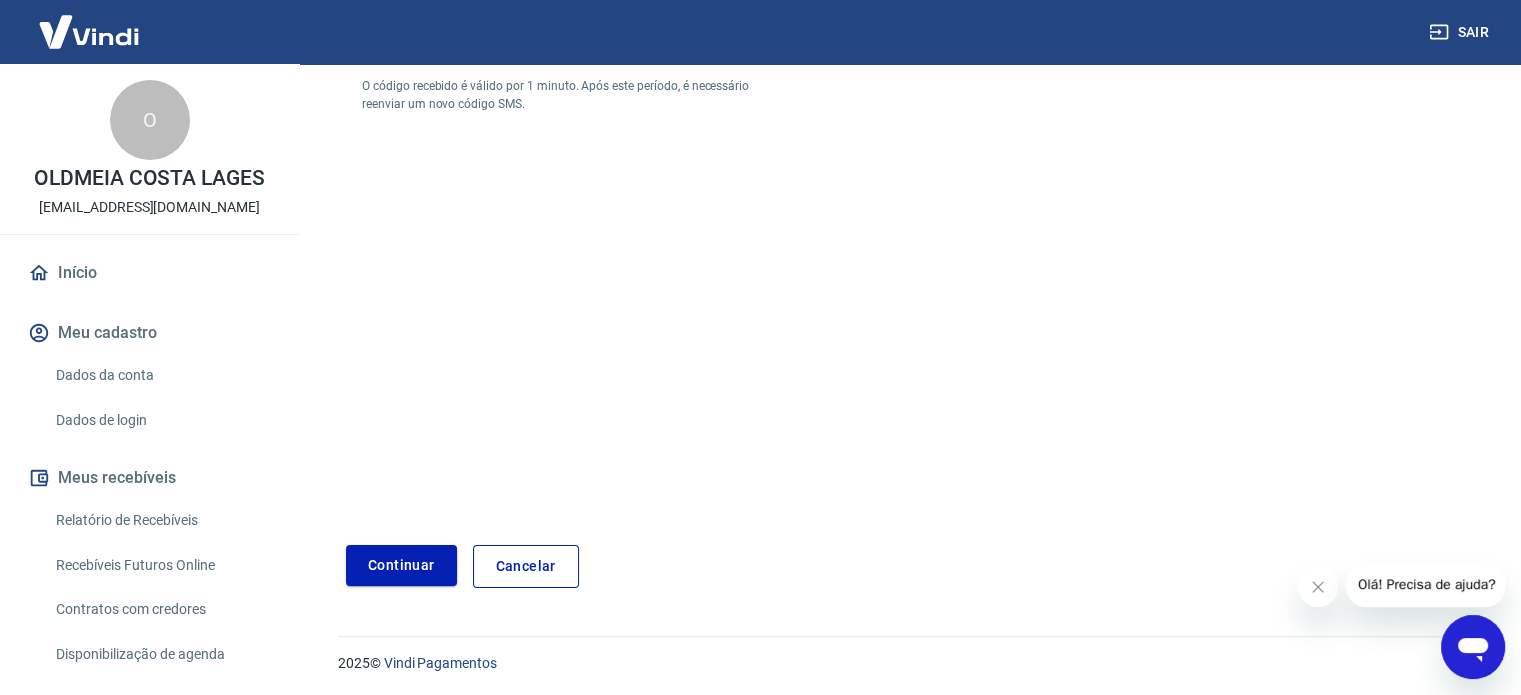 scroll, scrollTop: 327, scrollLeft: 0, axis: vertical 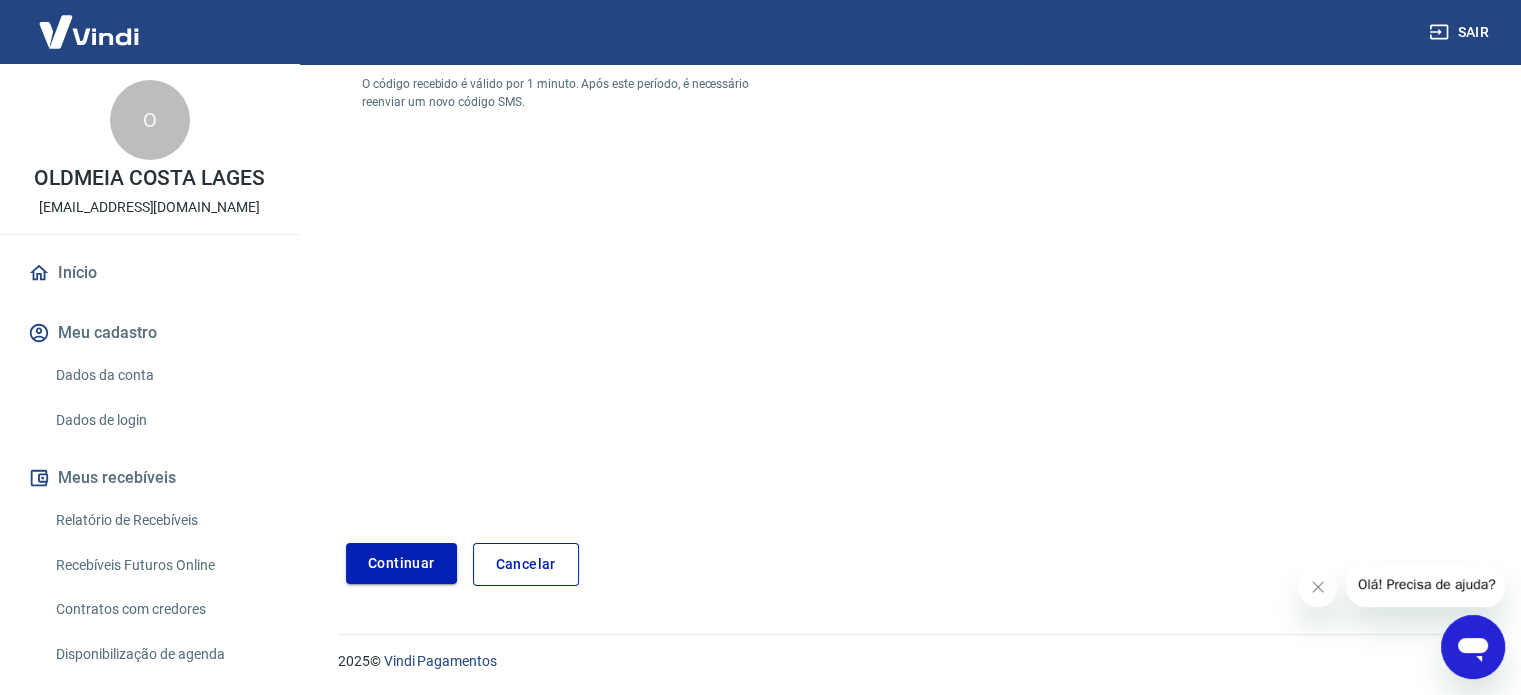 type on "992531" 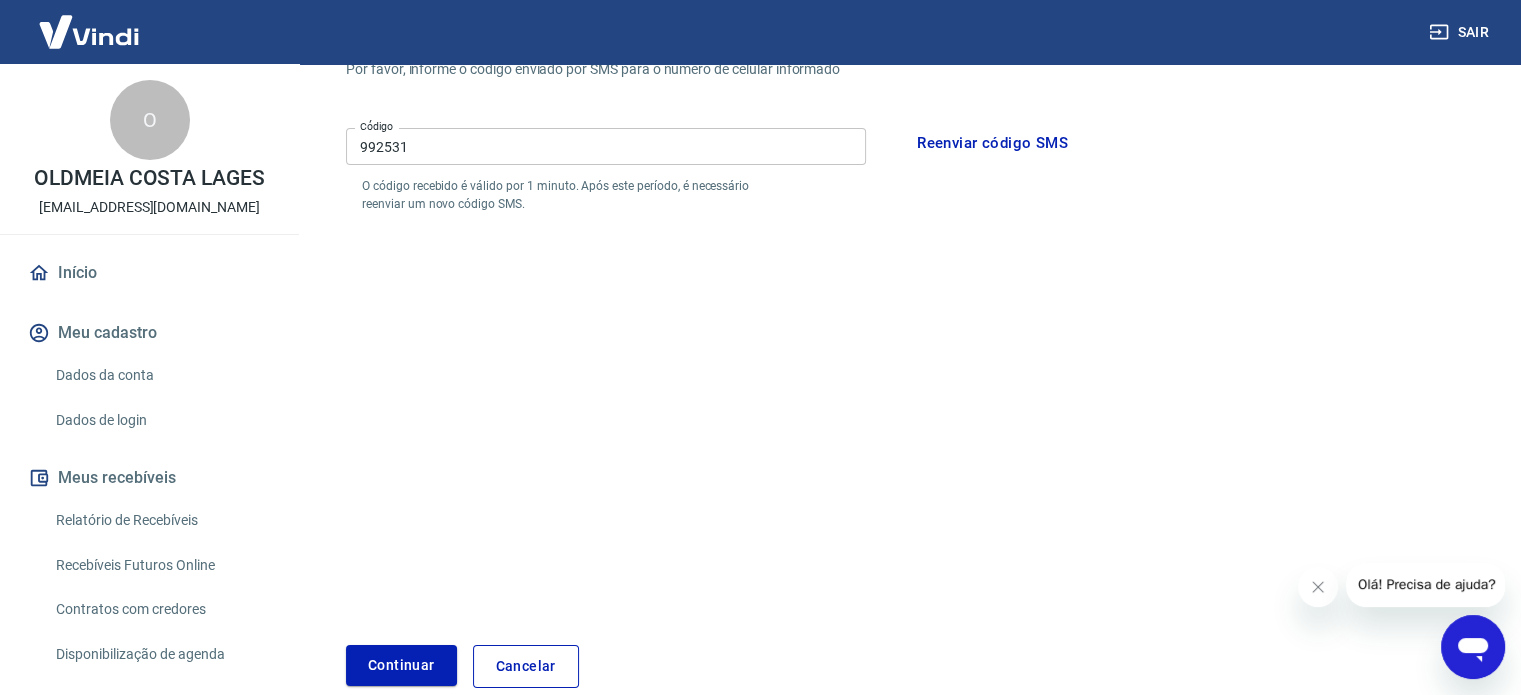 scroll, scrollTop: 327, scrollLeft: 0, axis: vertical 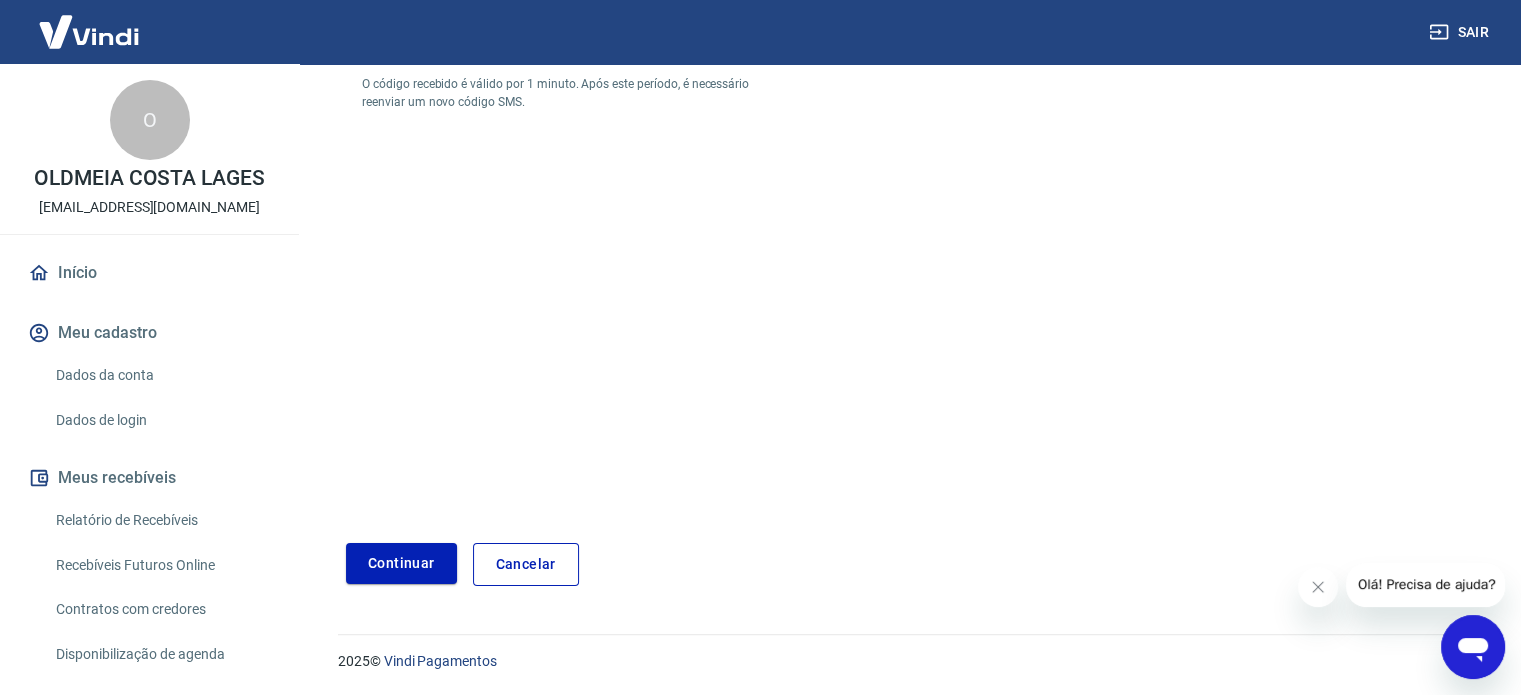 drag, startPoint x: 432, startPoint y: 558, endPoint x: 467, endPoint y: 453, distance: 110.67972 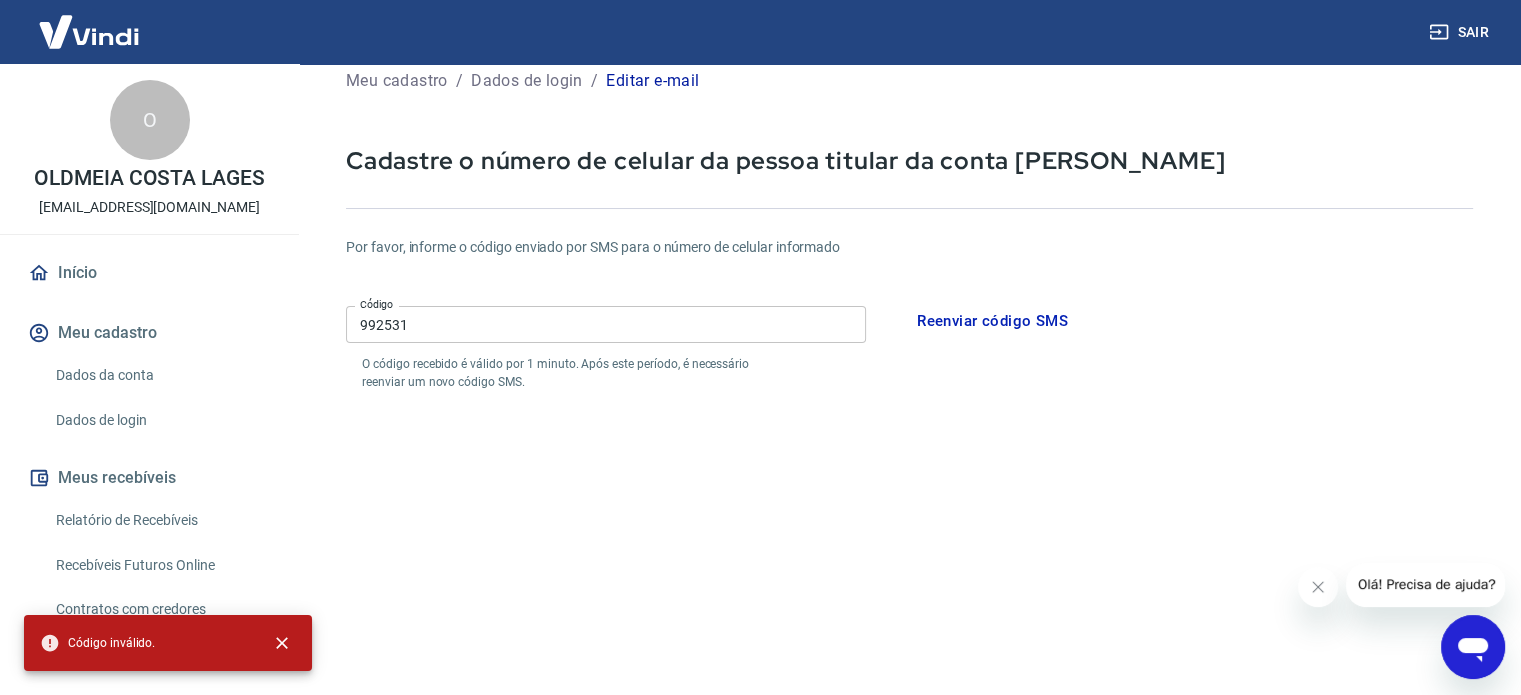 scroll, scrollTop: 0, scrollLeft: 0, axis: both 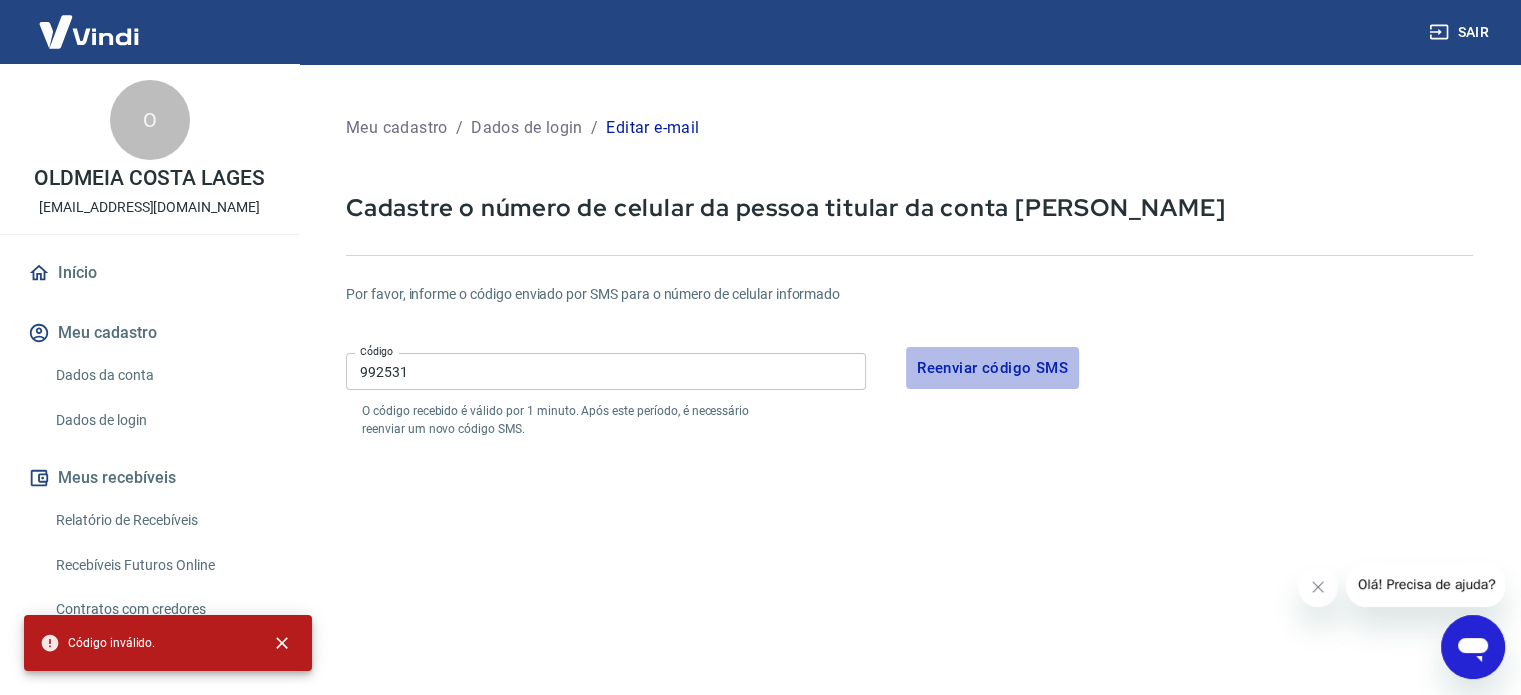 click on "Reenviar código SMS" at bounding box center (992, 368) 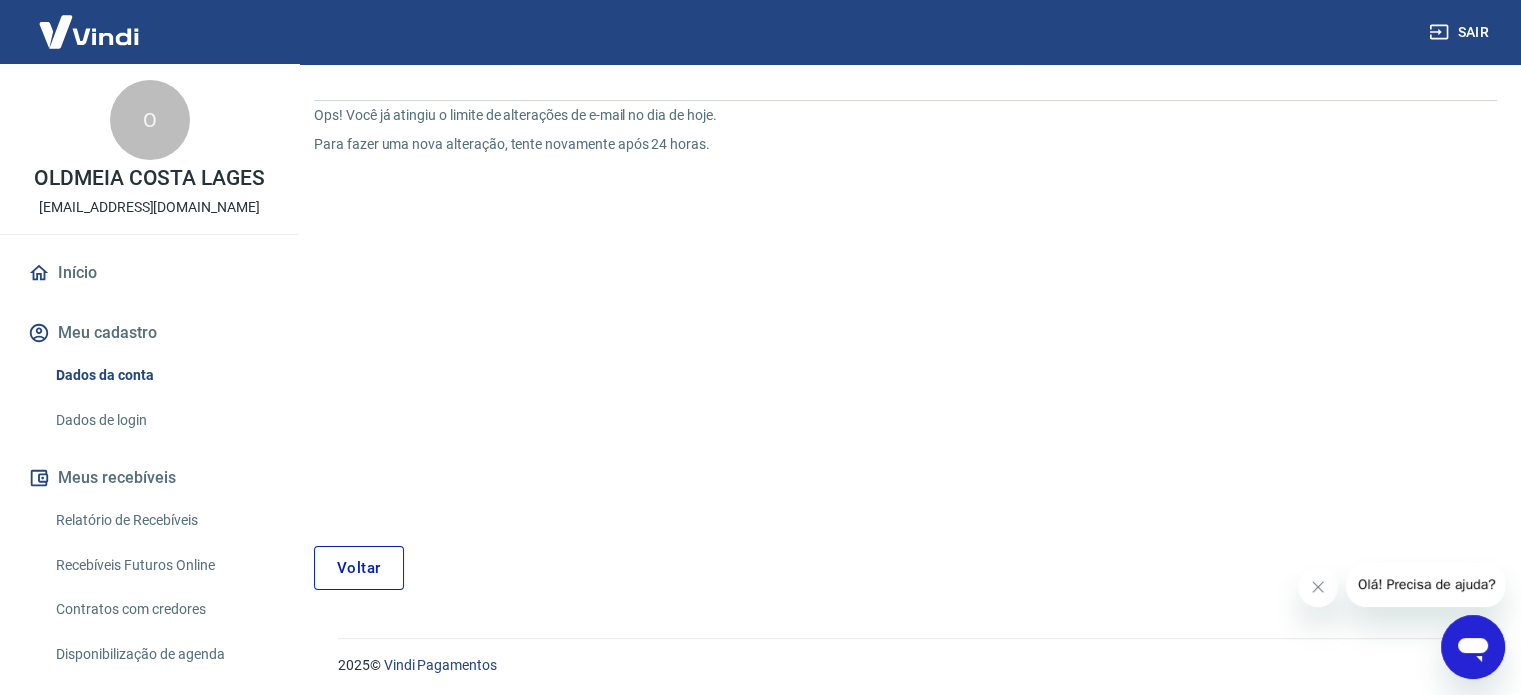 scroll, scrollTop: 152, scrollLeft: 0, axis: vertical 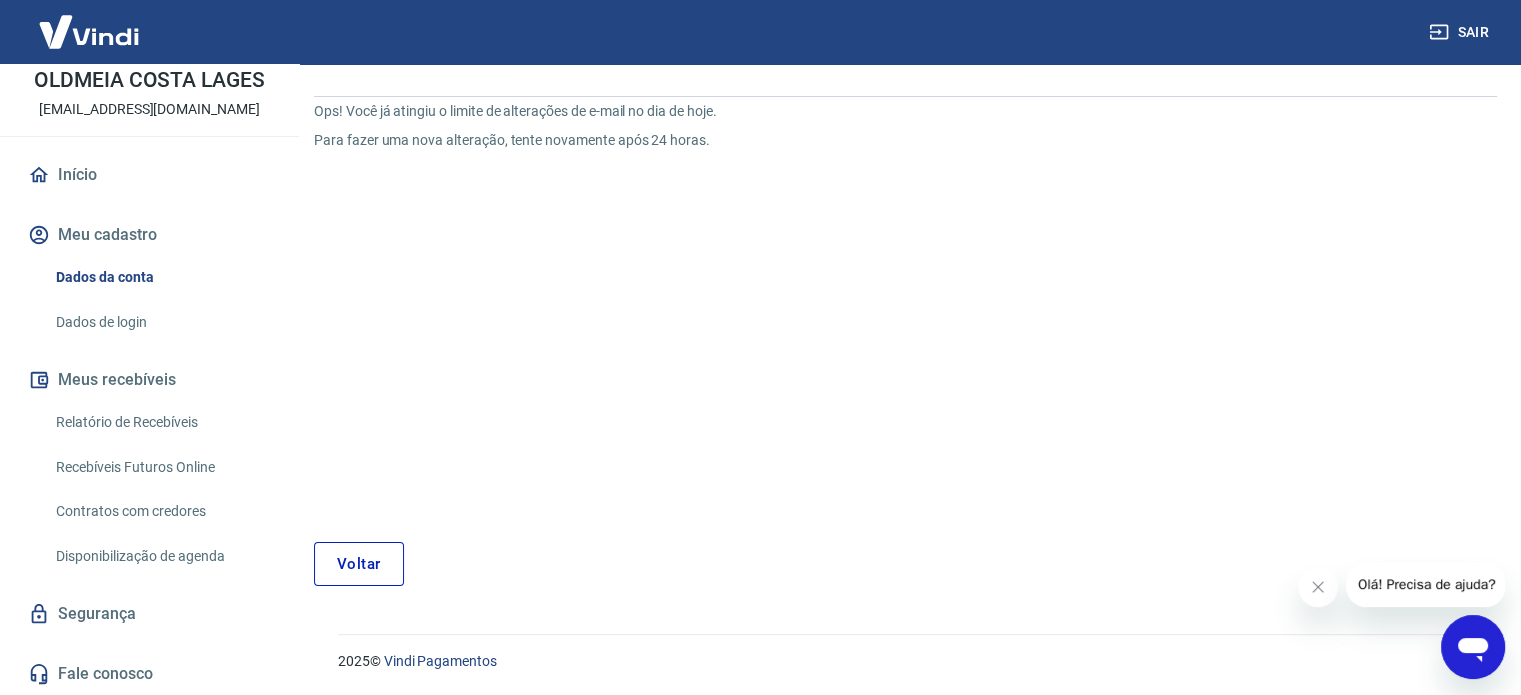 click on "Voltar" at bounding box center [359, 564] 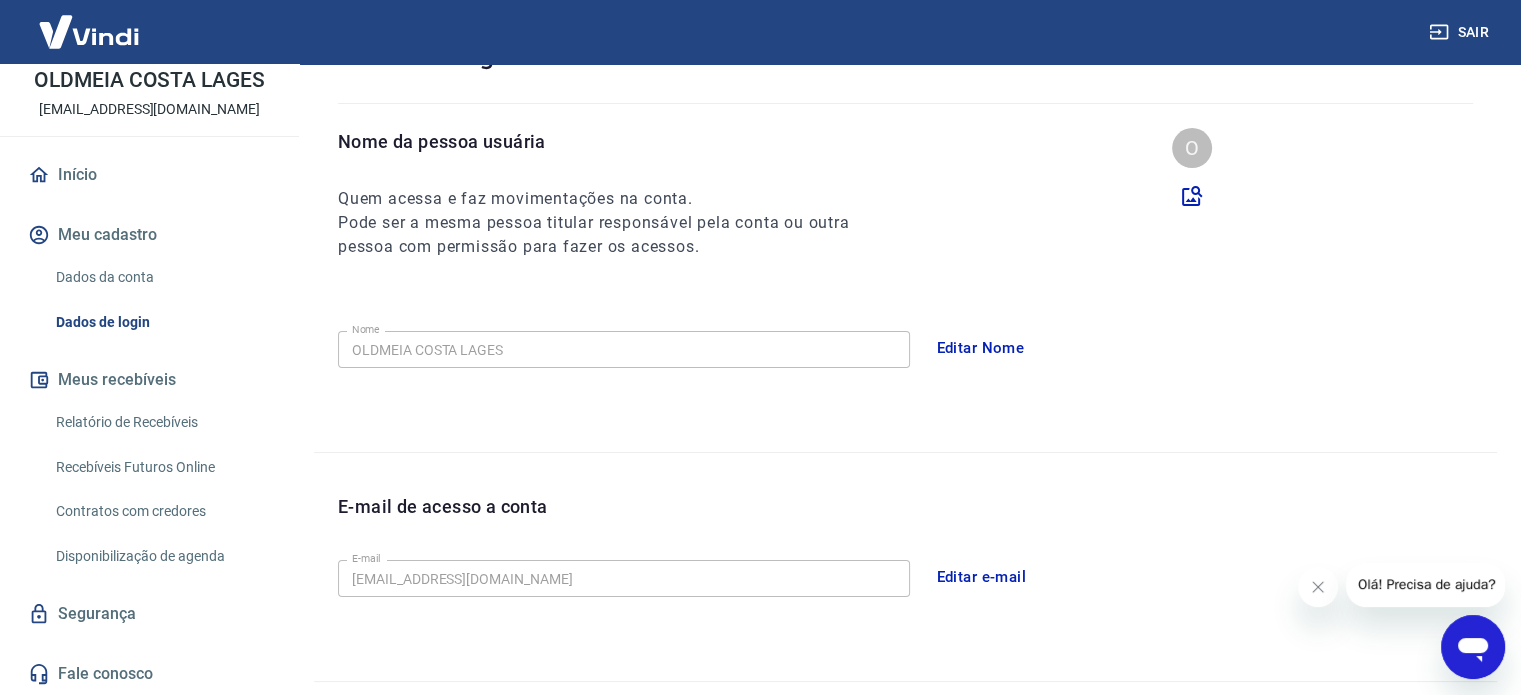 scroll, scrollTop: 516, scrollLeft: 0, axis: vertical 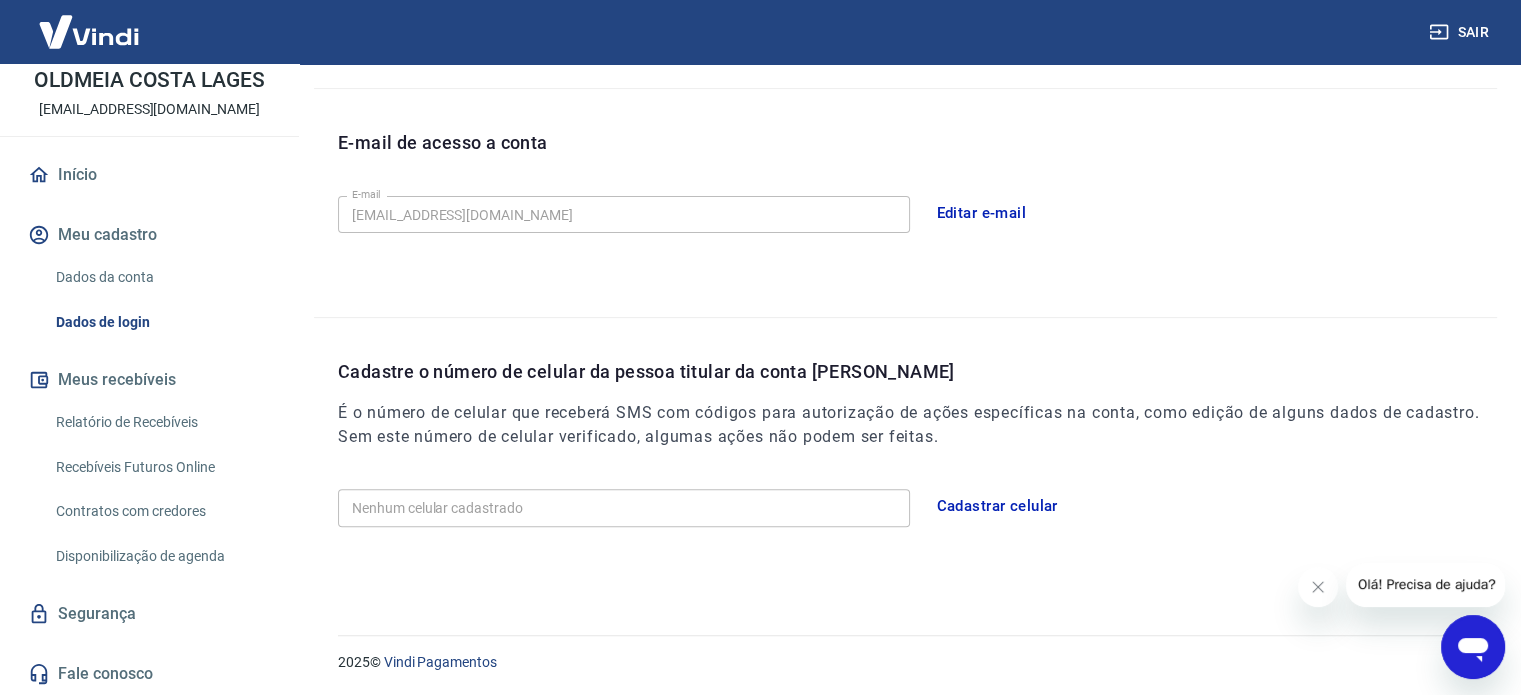 click on "Cadastrar celular" at bounding box center (997, 506) 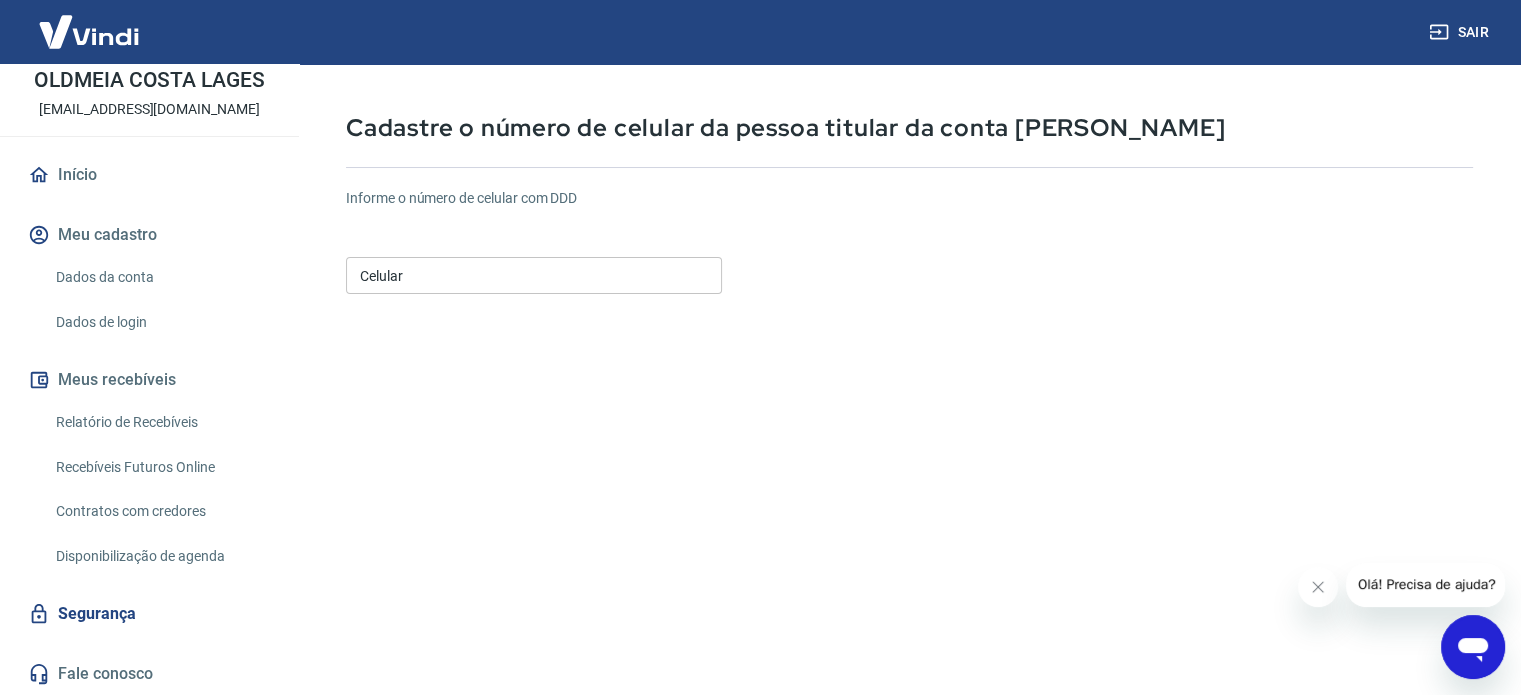 scroll, scrollTop: 51, scrollLeft: 0, axis: vertical 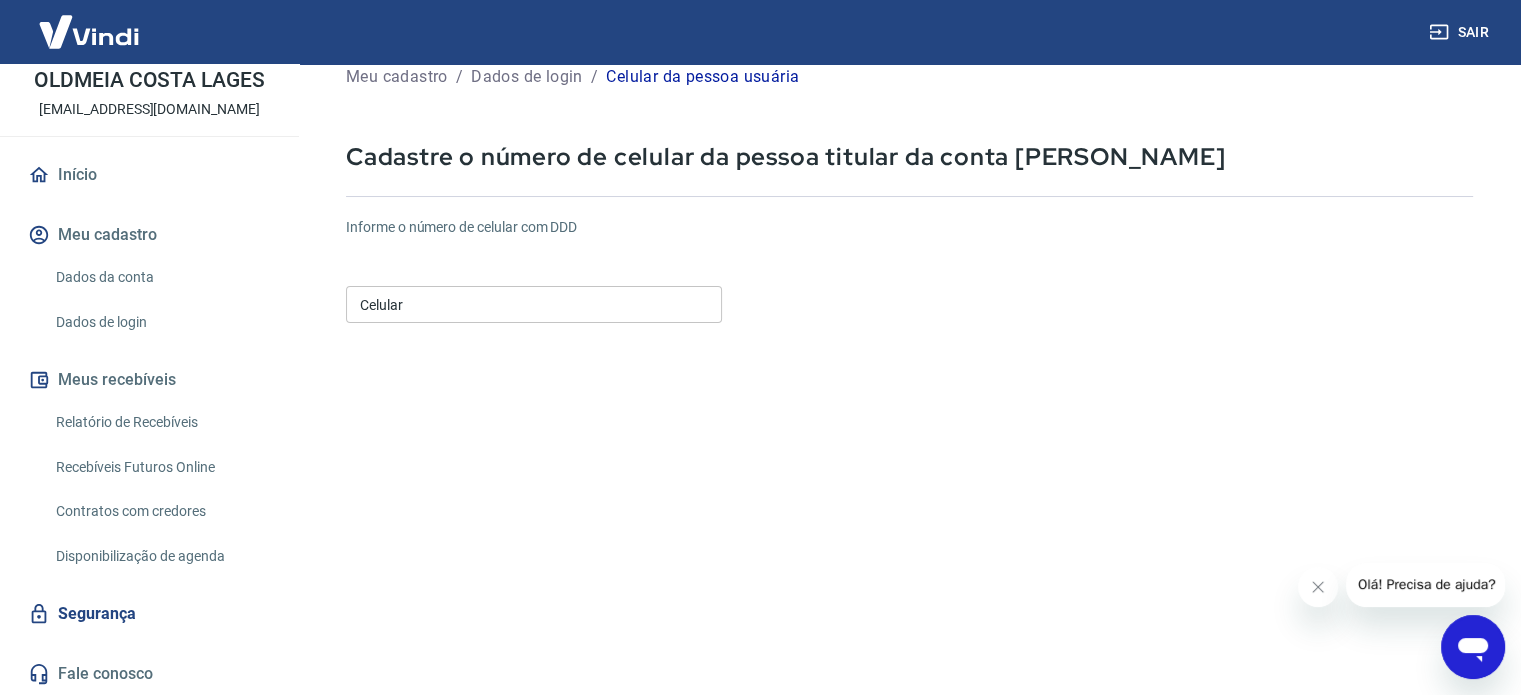 click on "Celular" at bounding box center (534, 304) 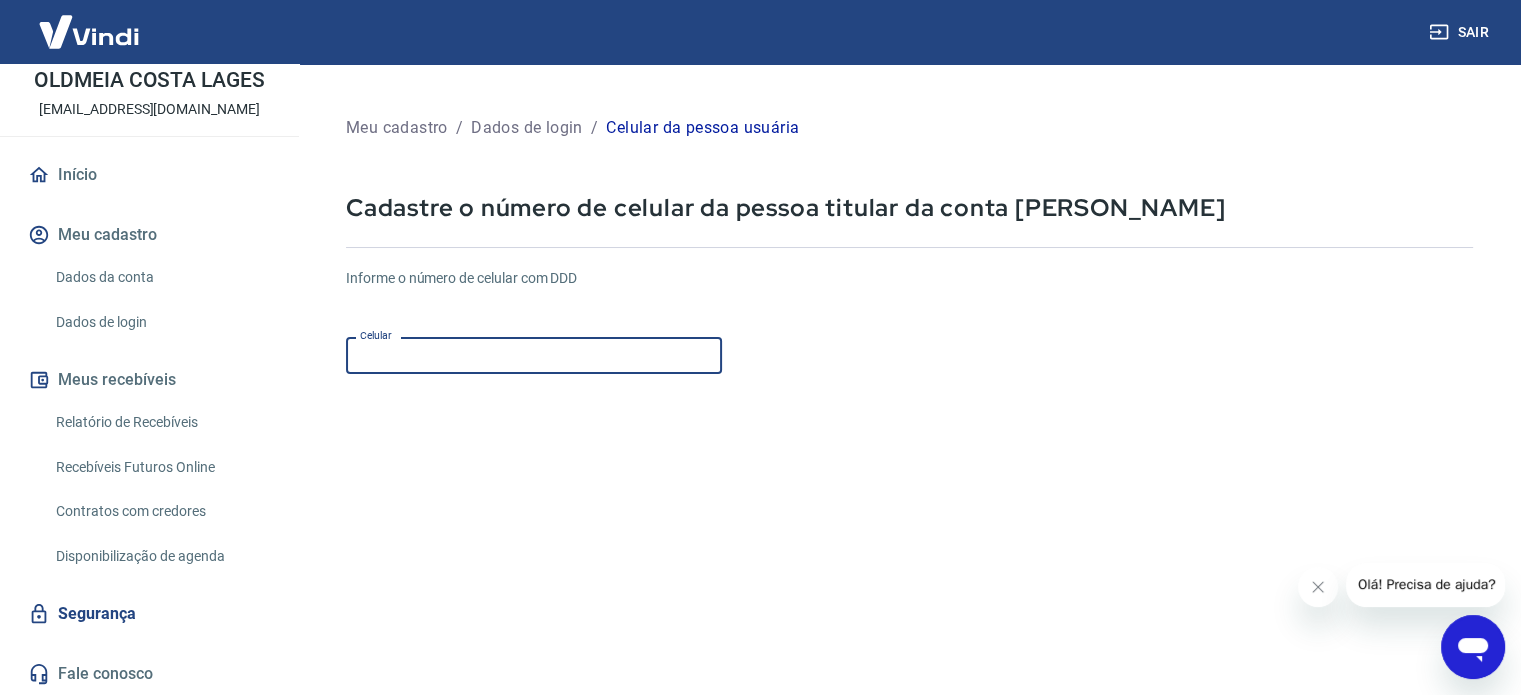 scroll, scrollTop: 0, scrollLeft: 0, axis: both 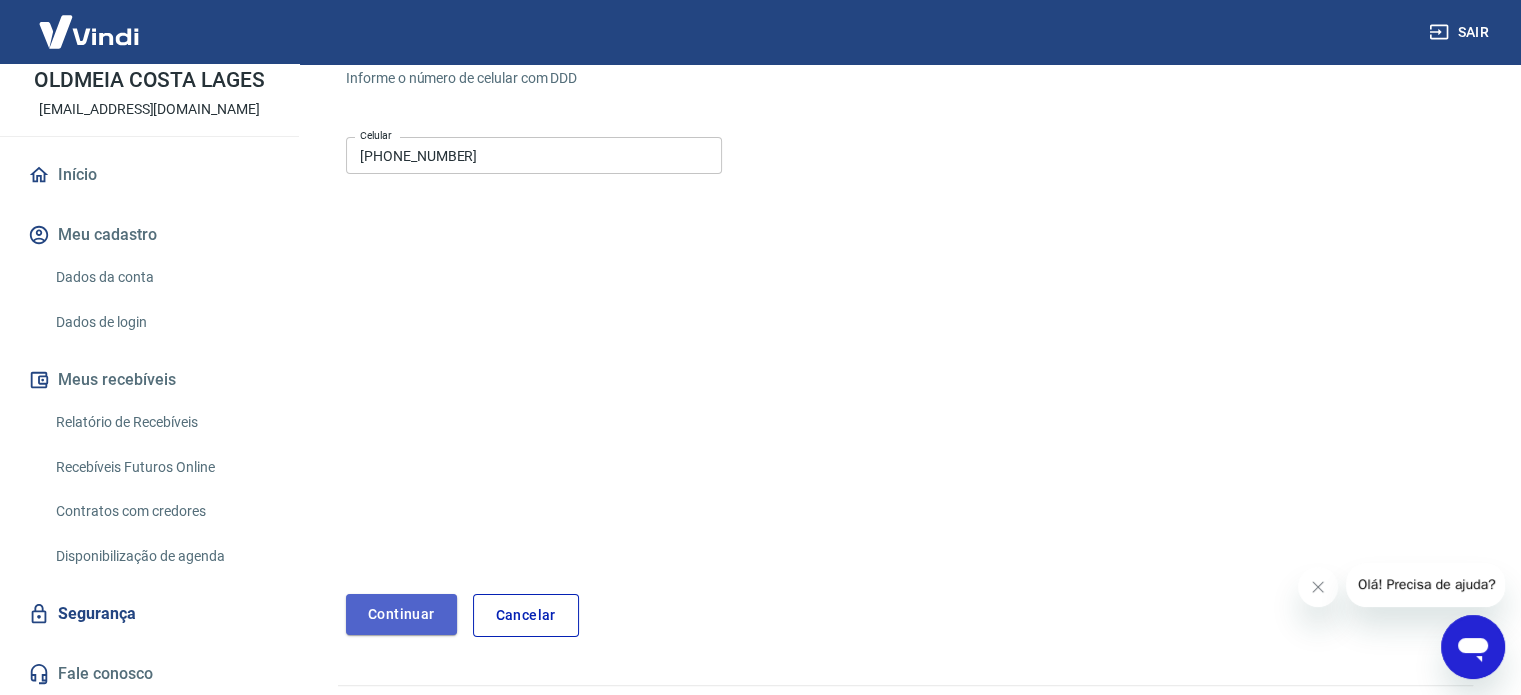 click on "Continuar" at bounding box center (401, 614) 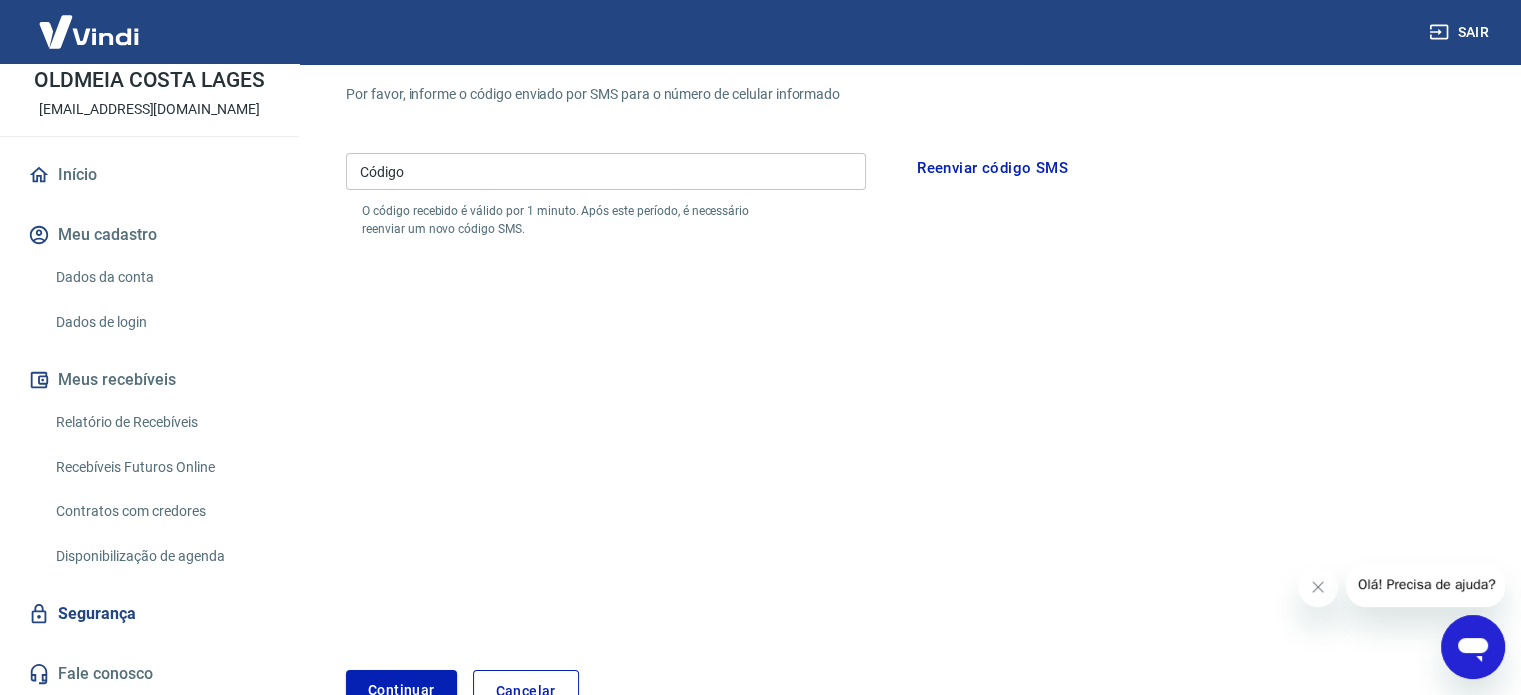 click on "Código" at bounding box center (606, 171) 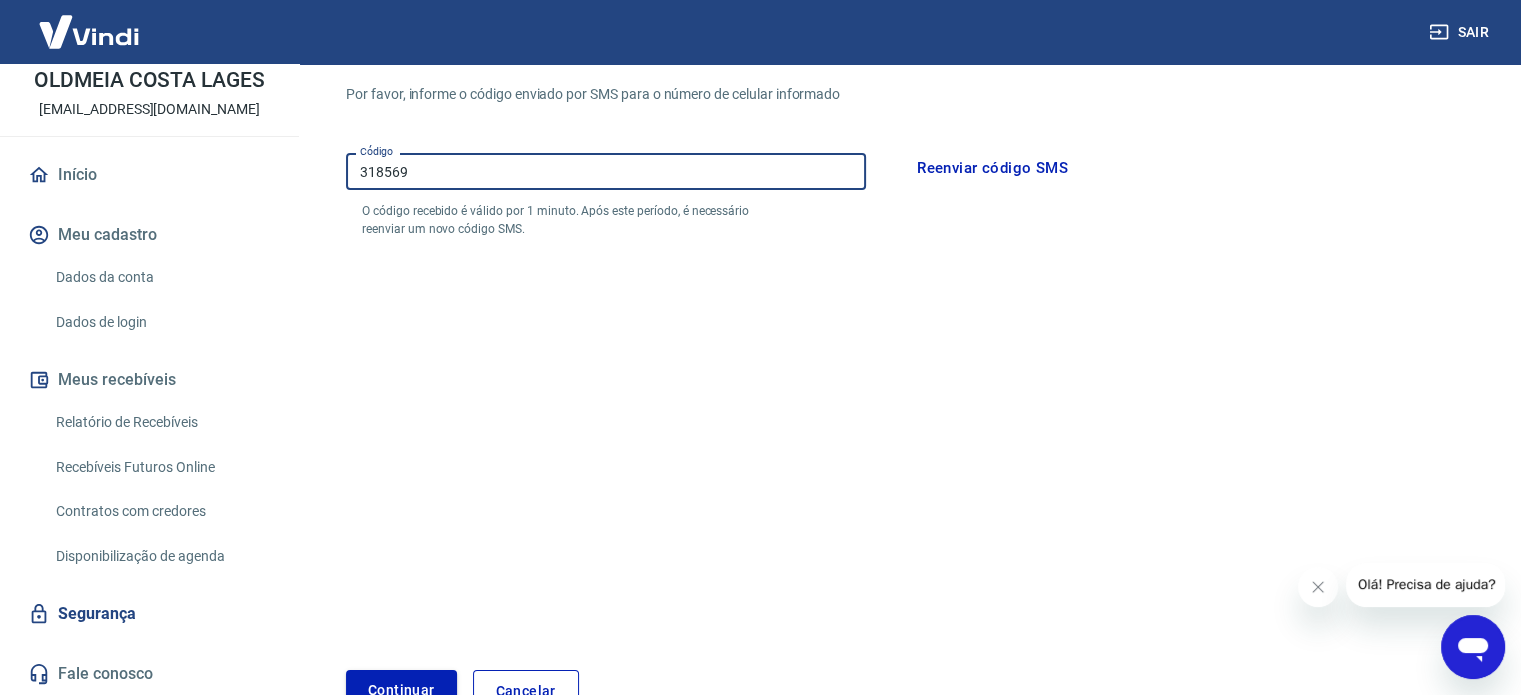 type on "318569" 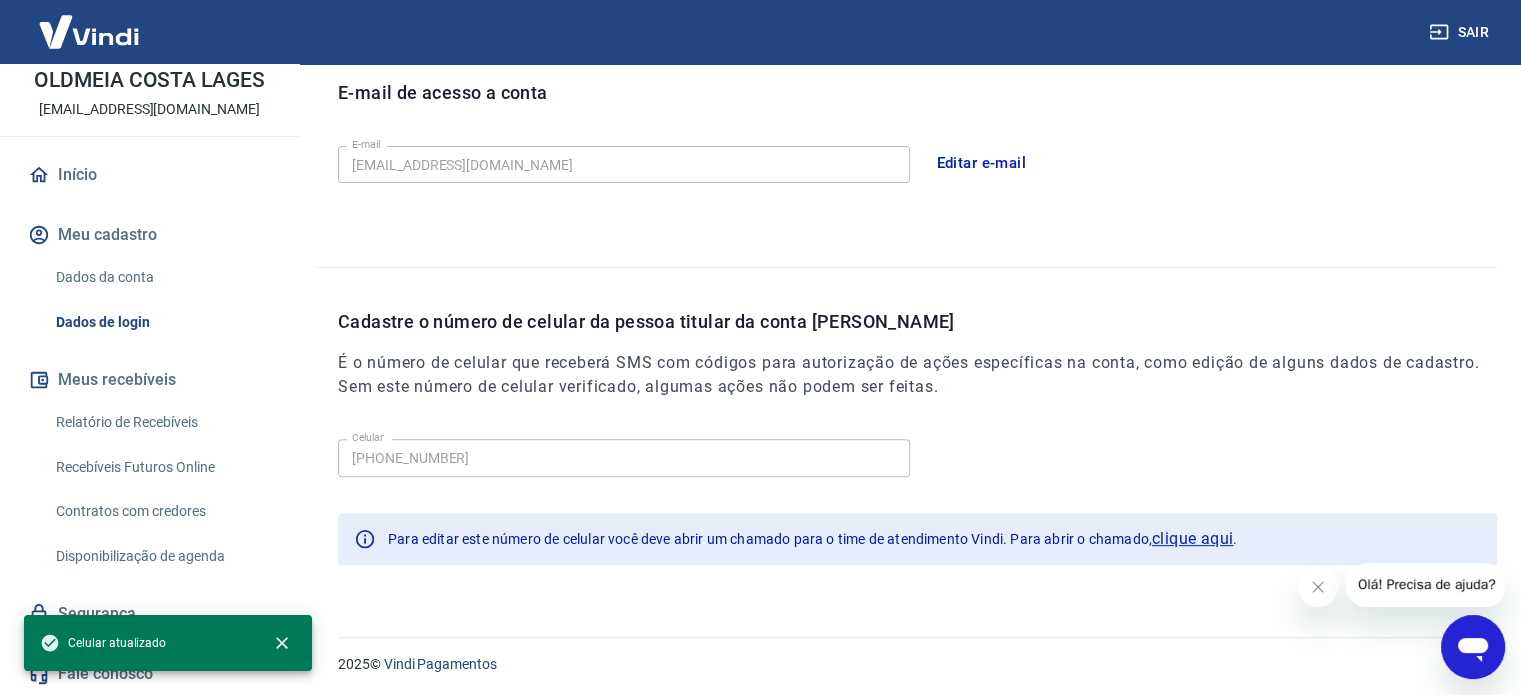 scroll, scrollTop: 568, scrollLeft: 0, axis: vertical 